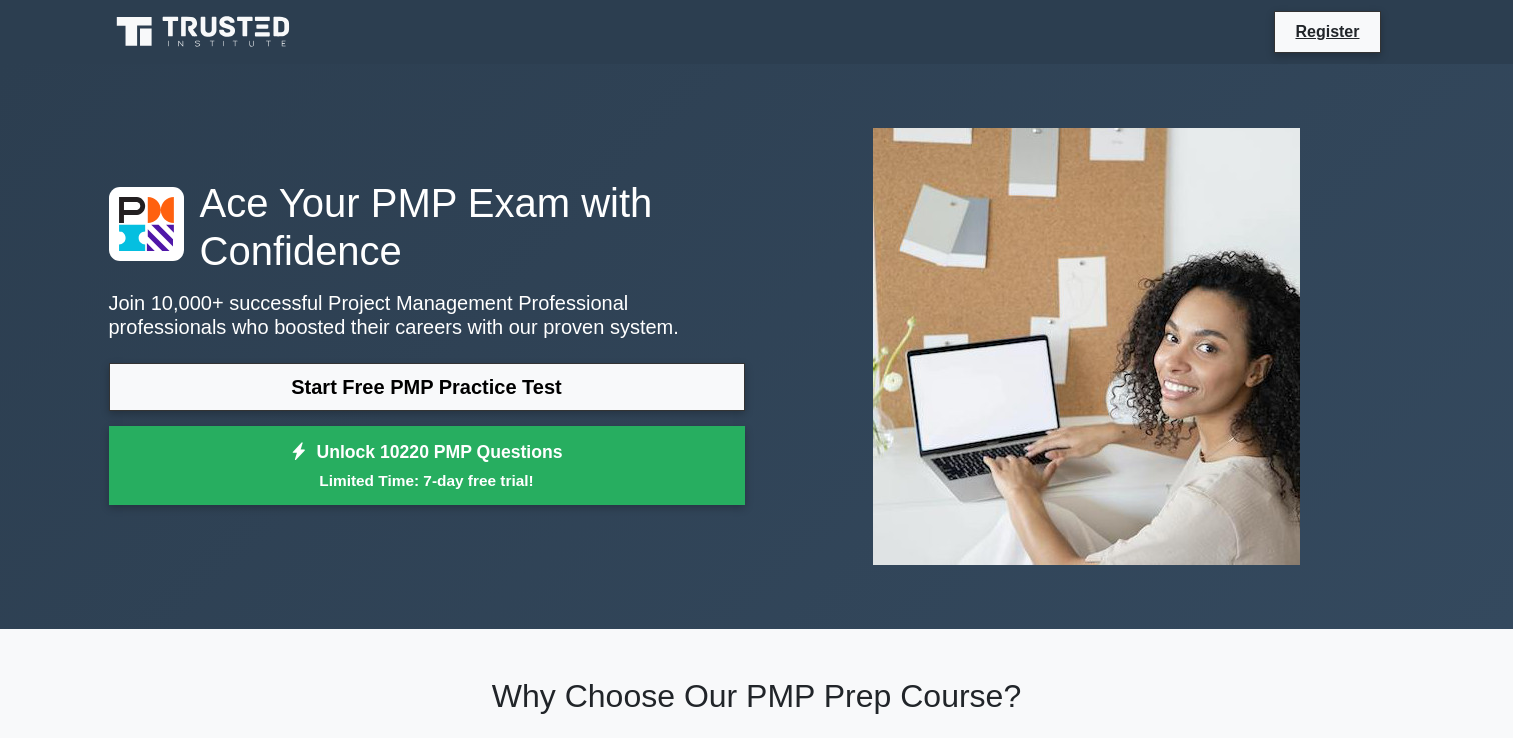 scroll, scrollTop: 0, scrollLeft: 0, axis: both 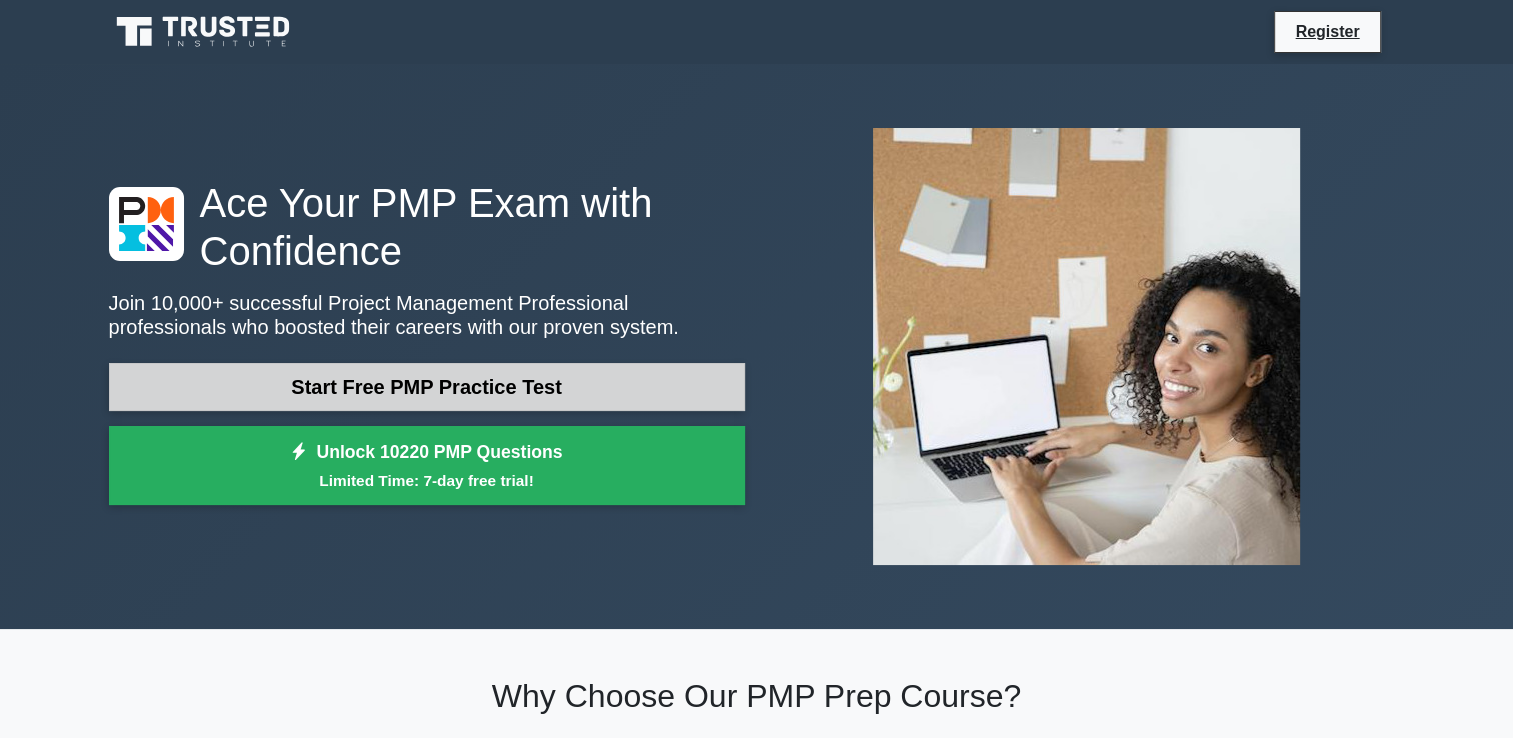 click on "Start Free PMP Practice Test" at bounding box center (427, 387) 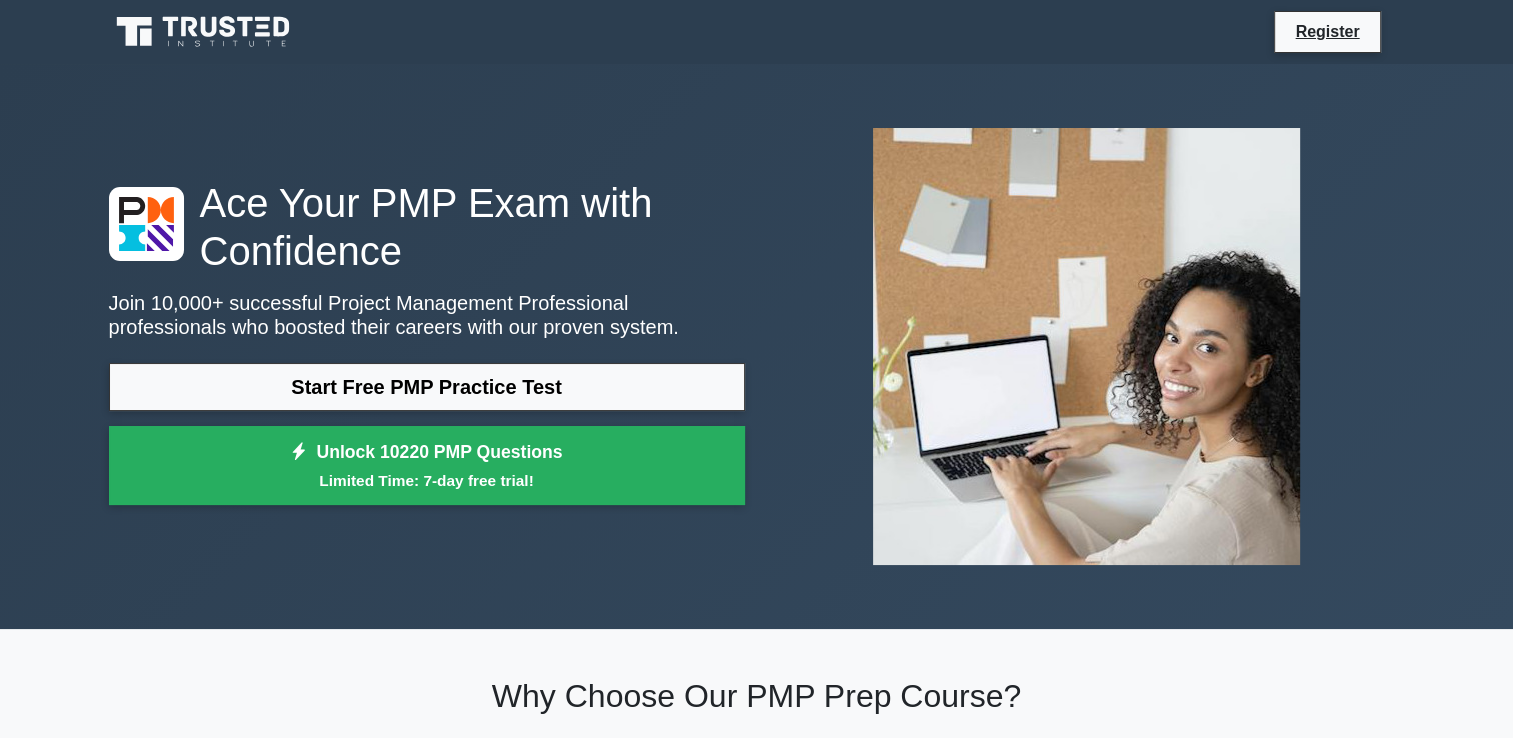 click on "Why Choose Our PMP Prep Course?" at bounding box center (757, 696) 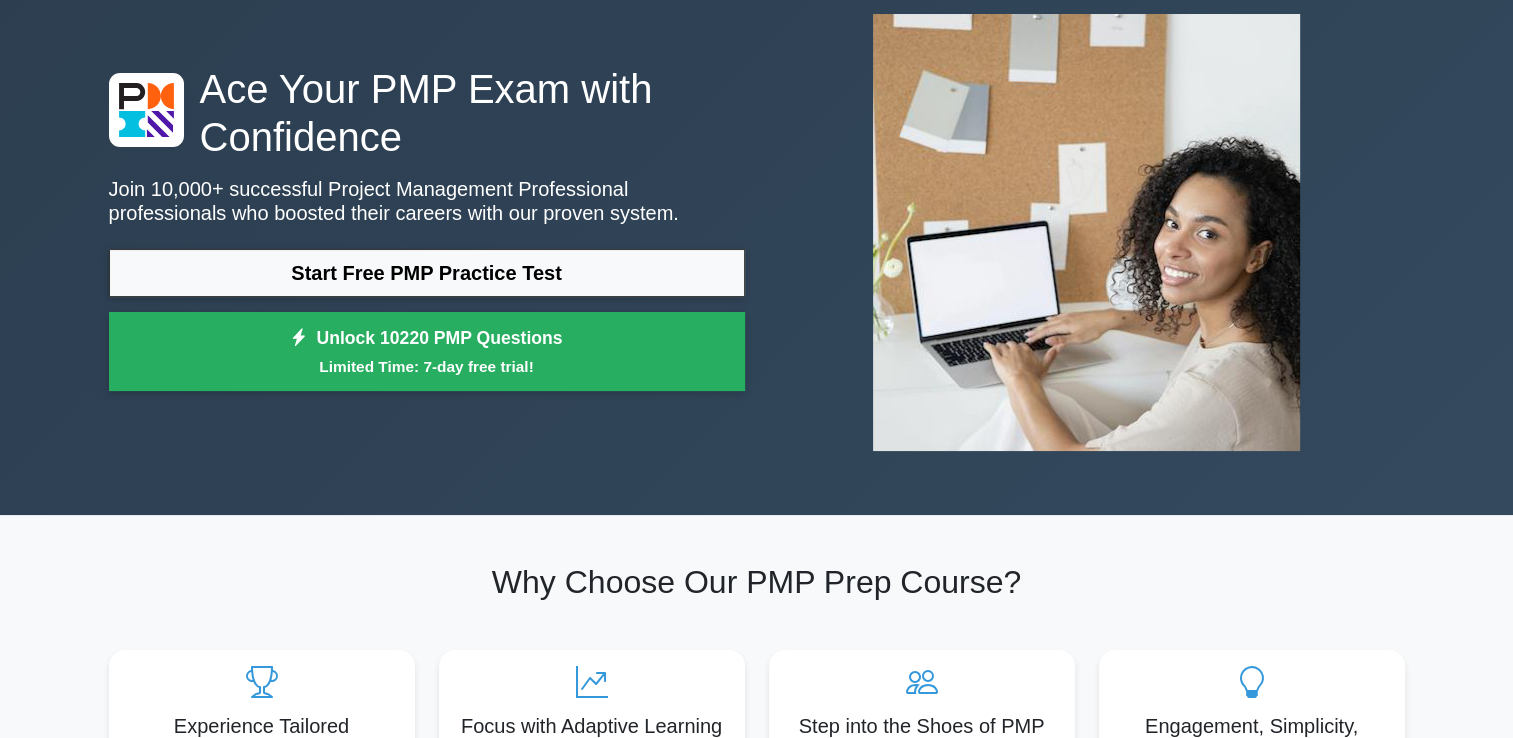 scroll, scrollTop: 0, scrollLeft: 0, axis: both 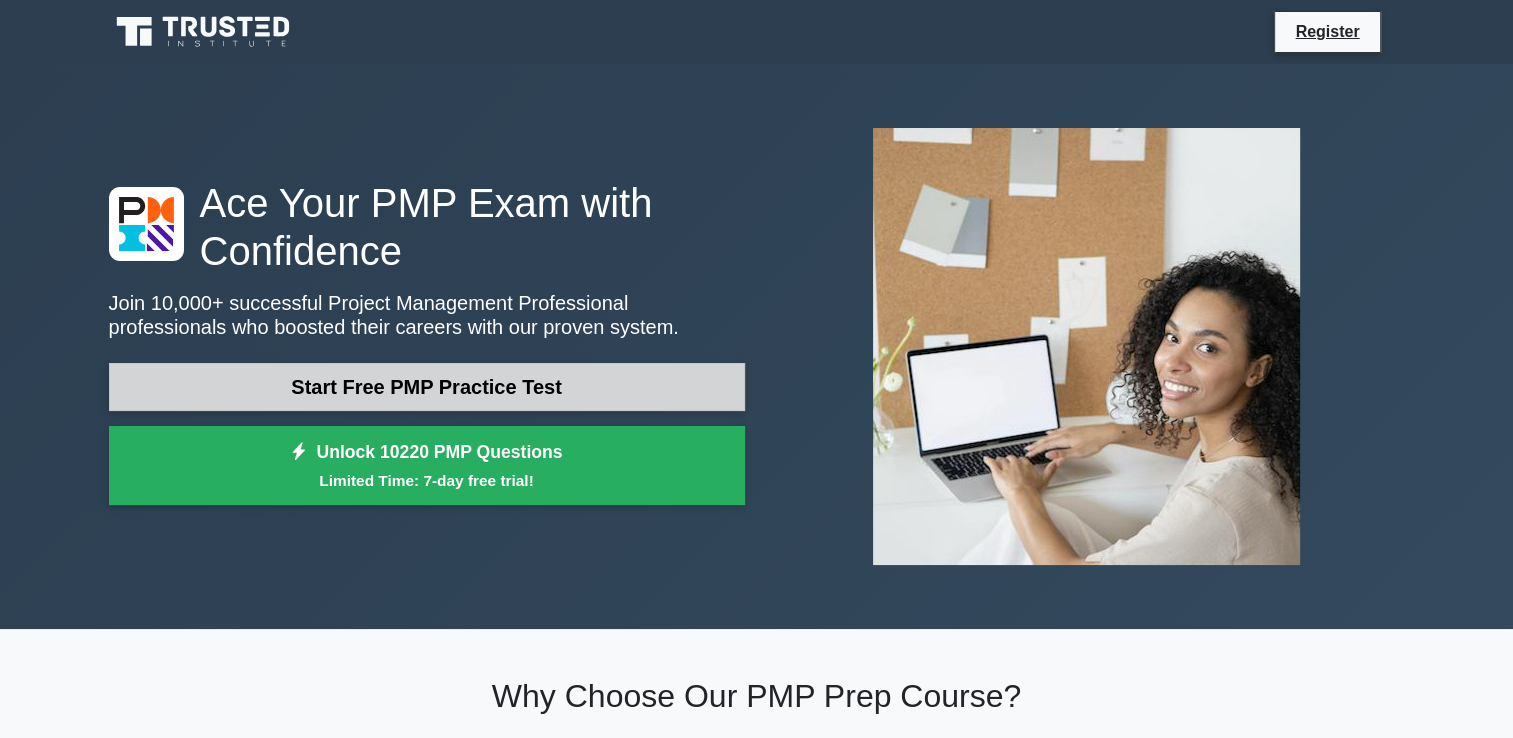 click on "Start Free PMP Practice Test" at bounding box center (427, 387) 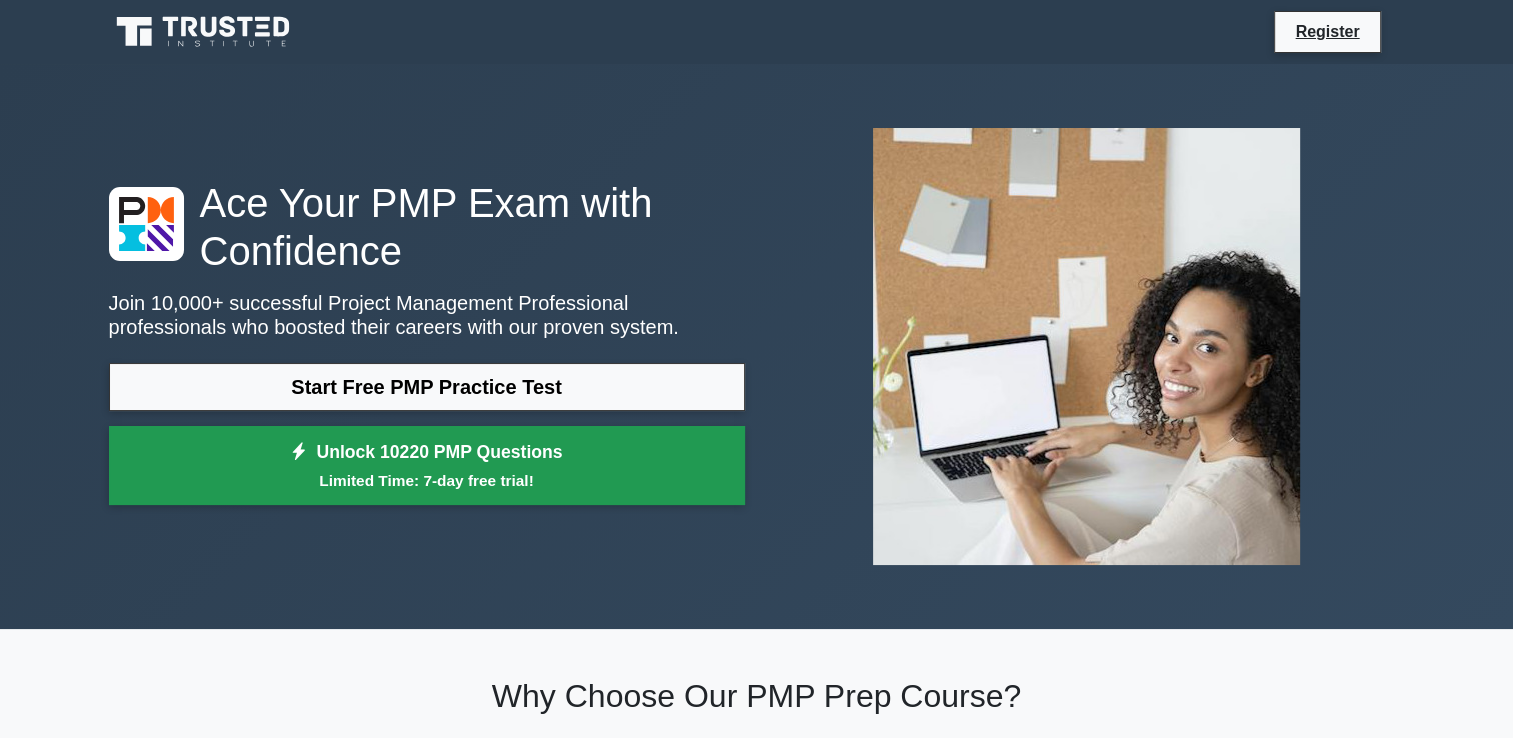click on "Limited Time: 7-day free trial!" at bounding box center [427, 480] 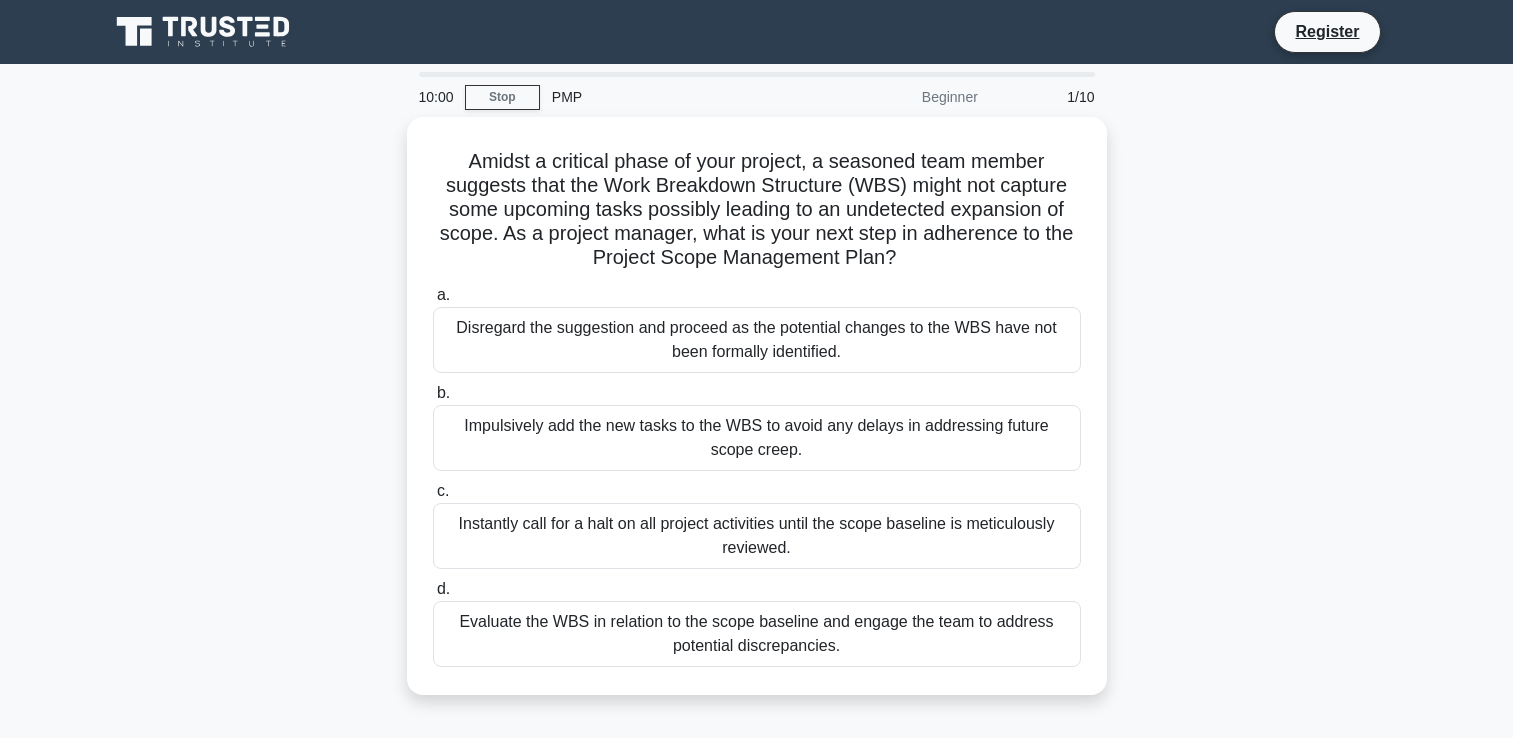 scroll, scrollTop: 0, scrollLeft: 0, axis: both 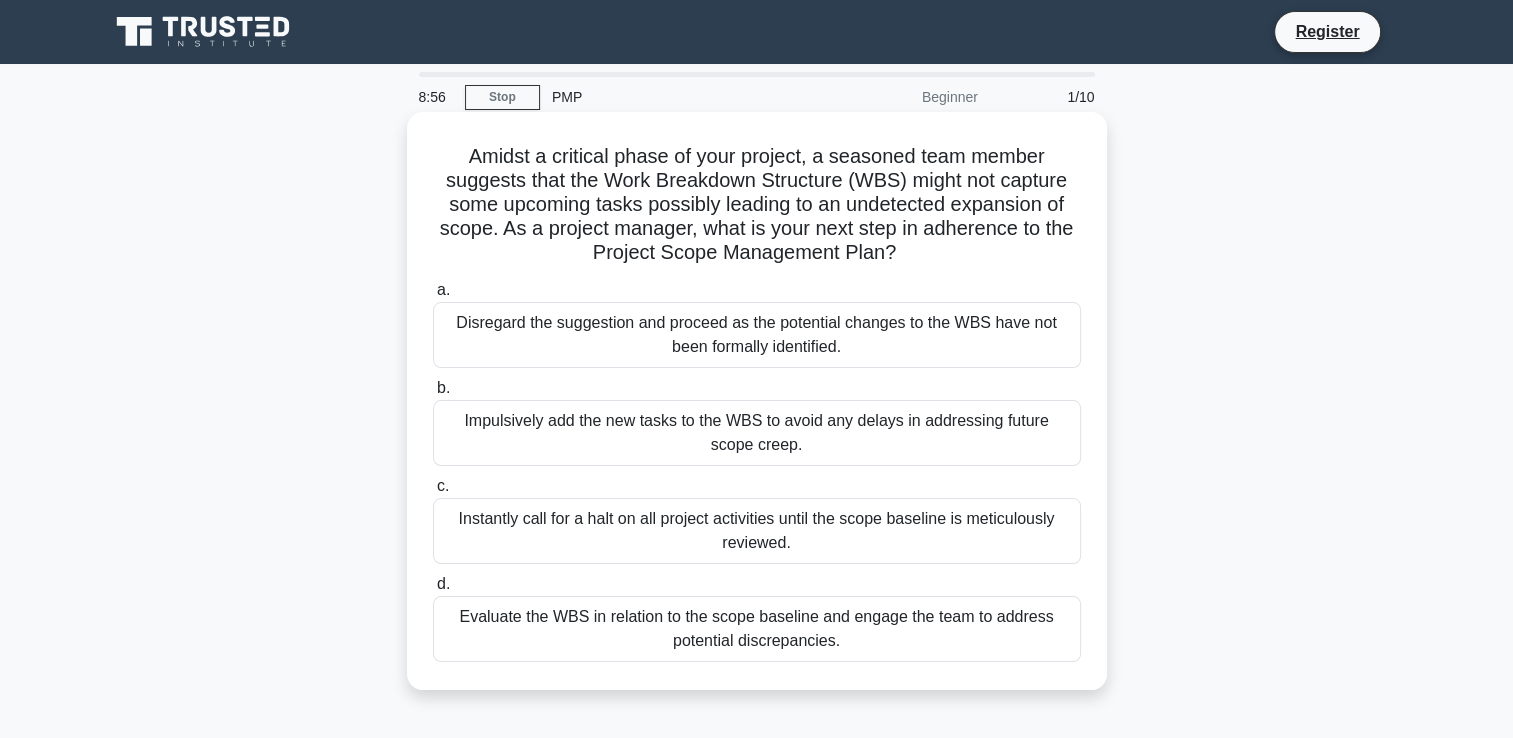 click on "Evaluate the WBS in relation to the scope baseline and engage the team to address potential discrepancies." at bounding box center (757, 629) 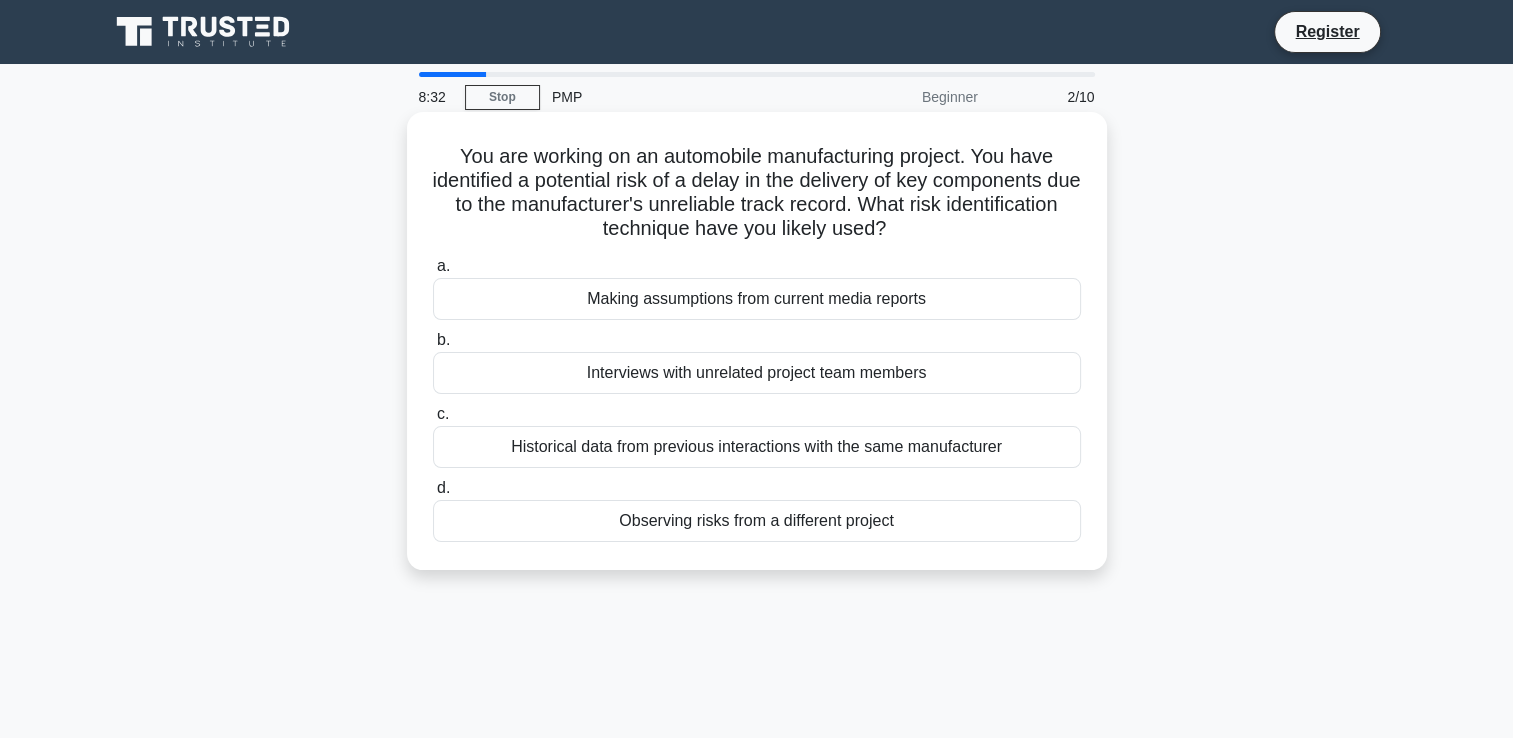click on "Historical data from previous interactions with the same manufacturer" at bounding box center (757, 447) 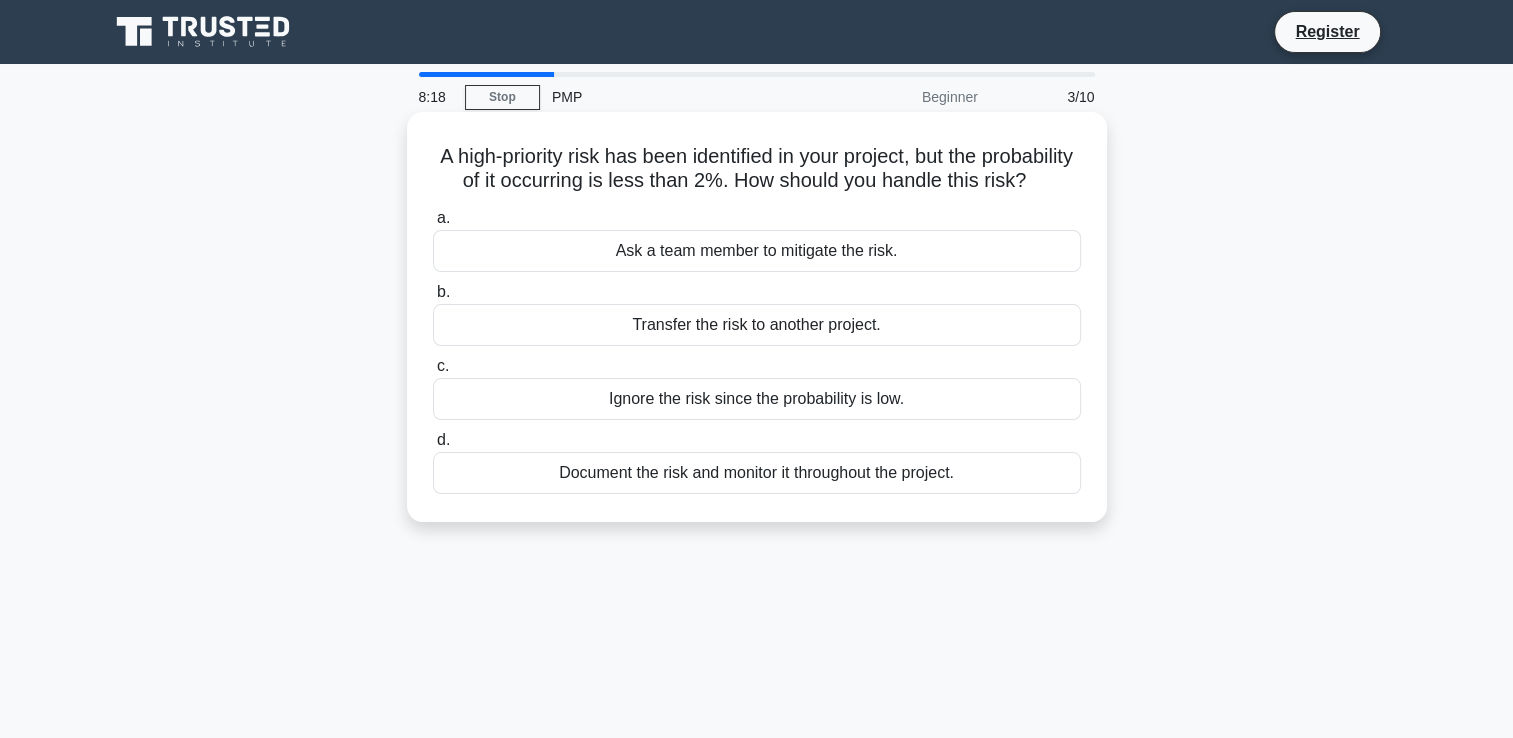 click on "Ignore the risk since the probability is low." at bounding box center [757, 399] 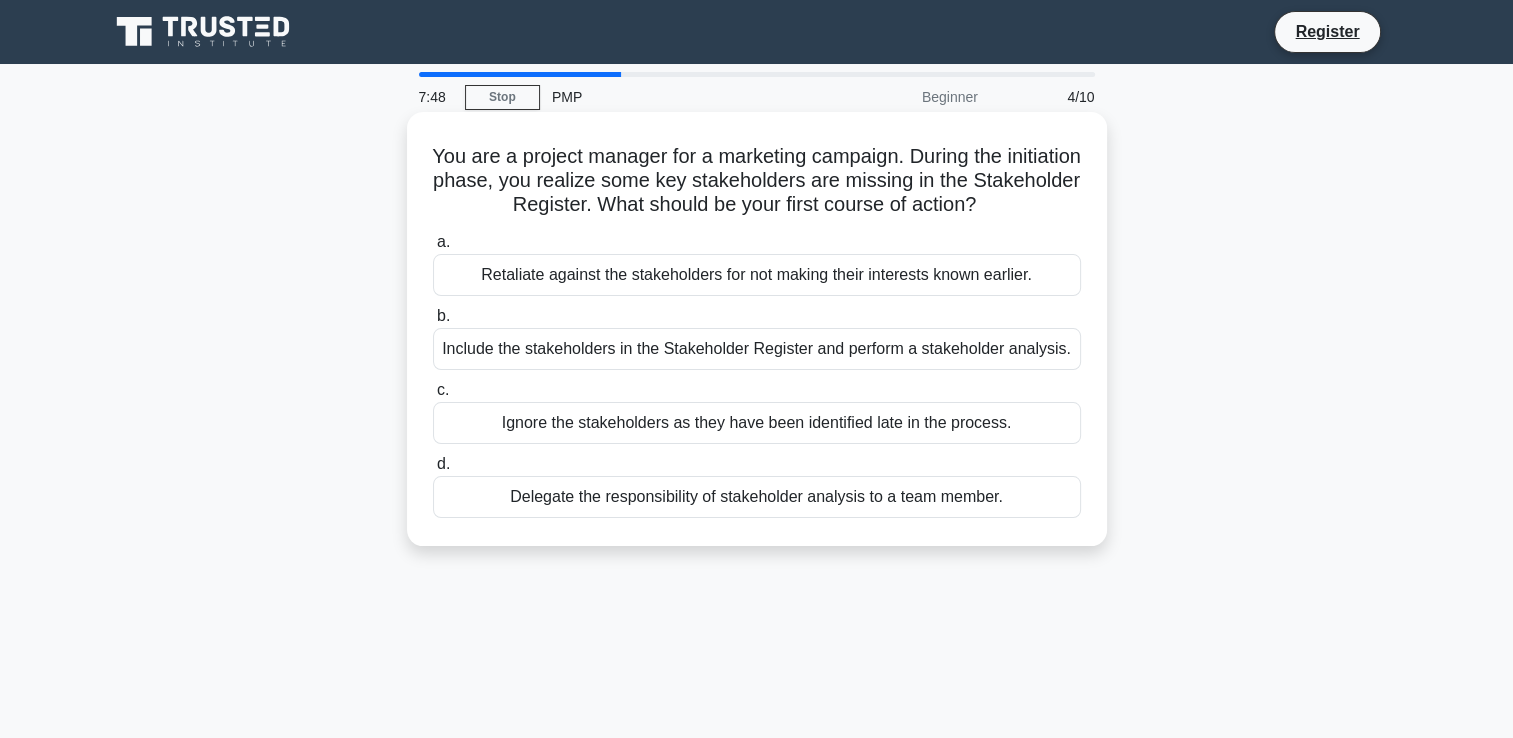 click on "Include the stakeholders in the Stakeholder Register and perform a stakeholder analysis." at bounding box center [757, 349] 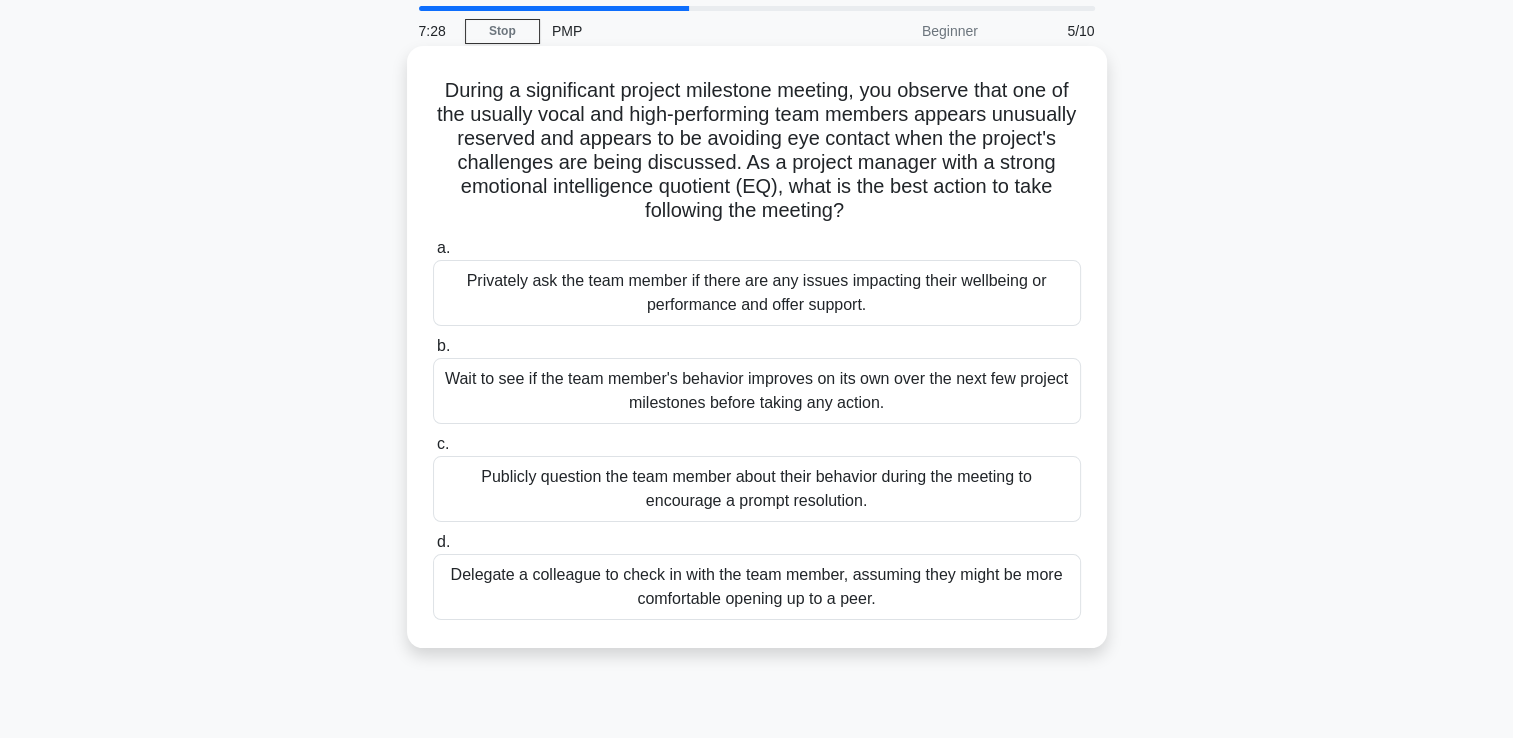 scroll, scrollTop: 100, scrollLeft: 0, axis: vertical 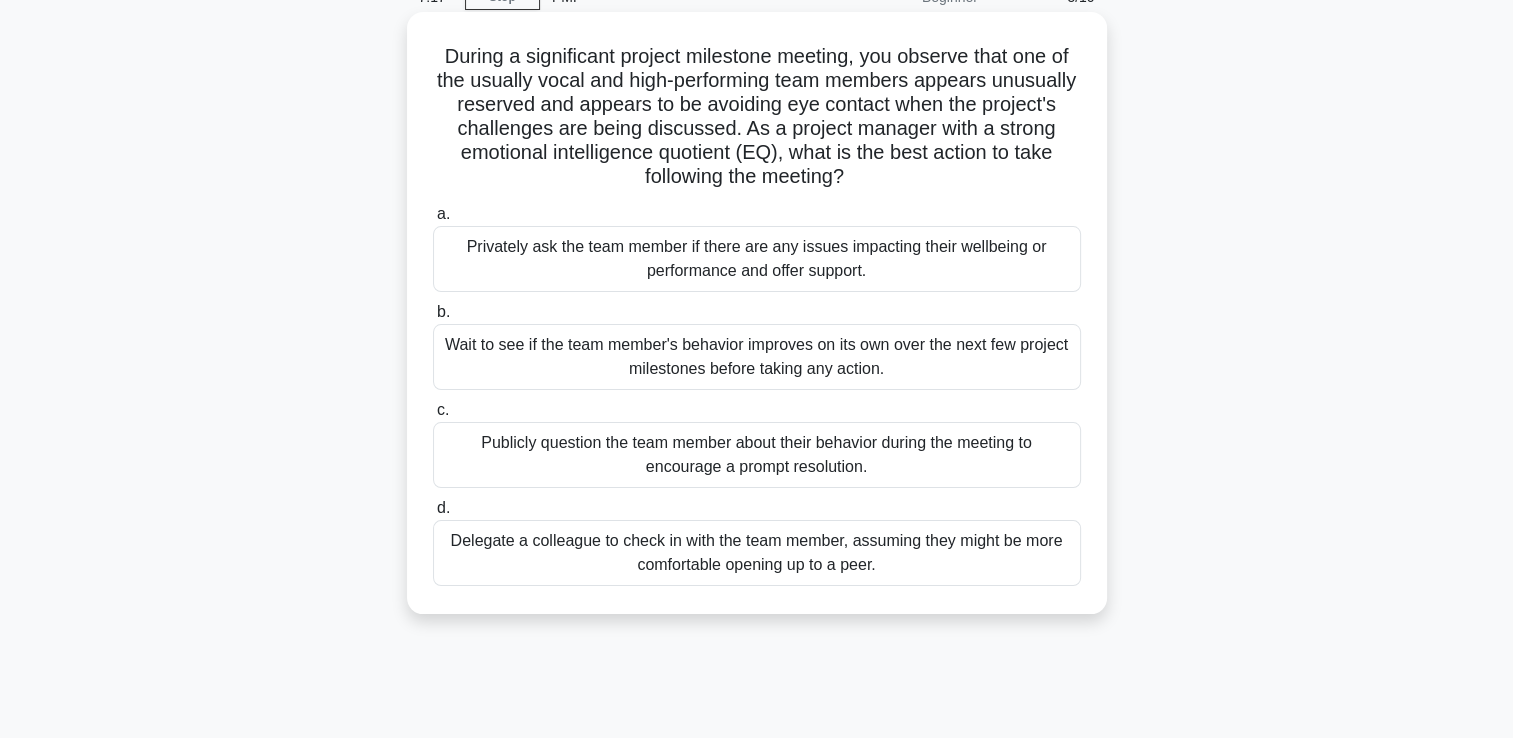 click on "Privately ask the team member if there are any issues impacting their wellbeing or performance and offer support." at bounding box center (757, 259) 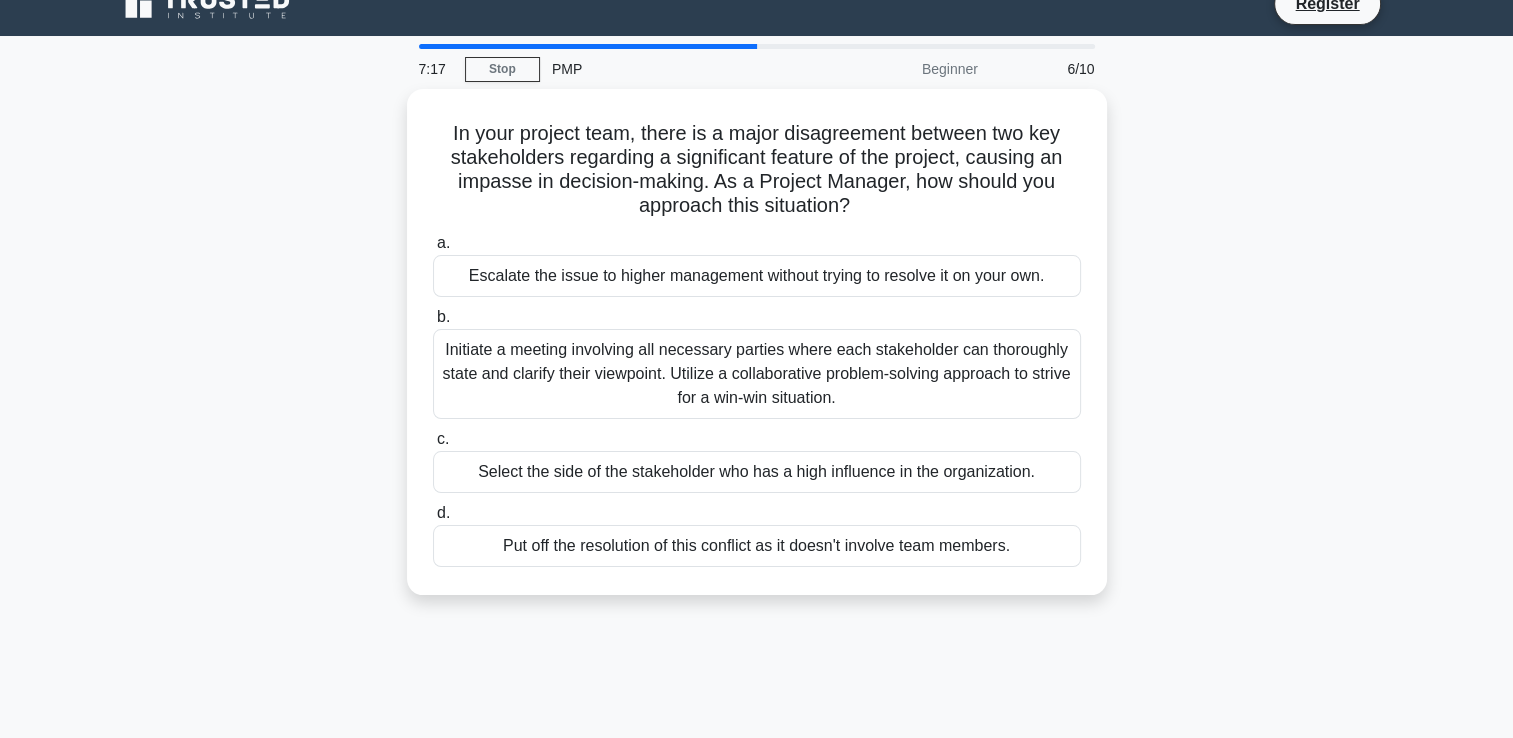 scroll, scrollTop: 0, scrollLeft: 0, axis: both 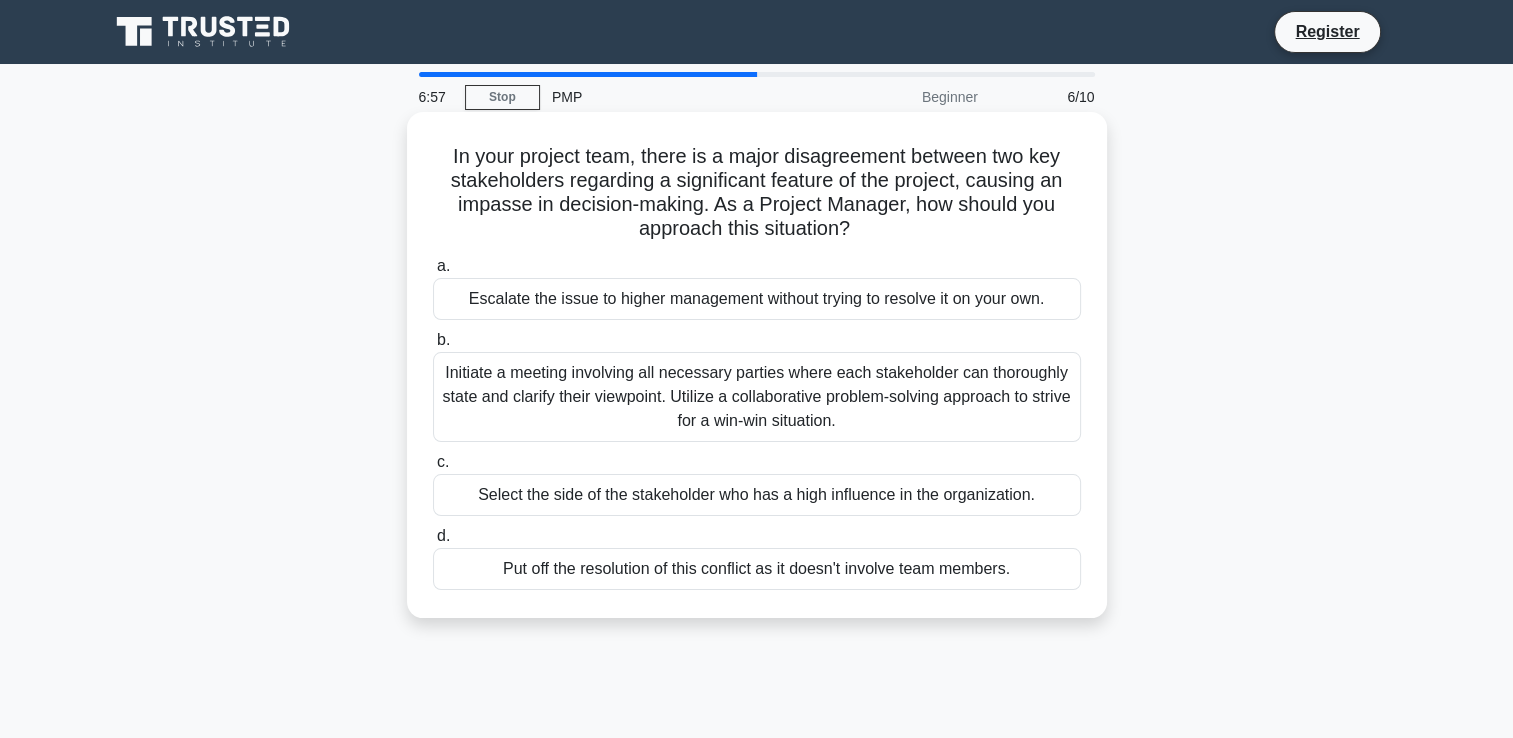 click on "Initiate a meeting involving all necessary parties where each stakeholder can thoroughly state and clarify their viewpoint. Utilize a collaborative problem-solving approach to strive for a win-win situation." at bounding box center [757, 397] 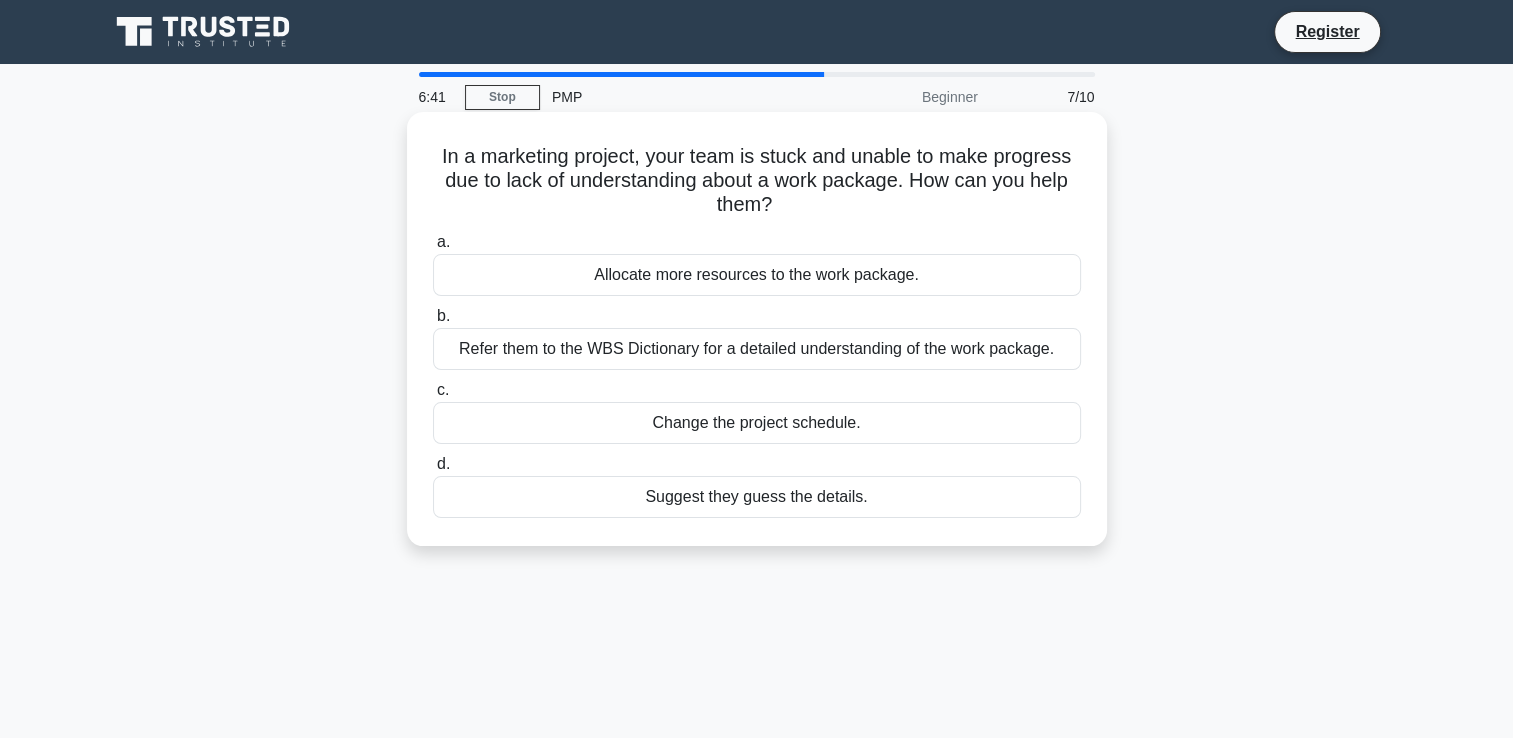 click on "Refer them to the WBS Dictionary for a detailed understanding of the work package." at bounding box center (757, 349) 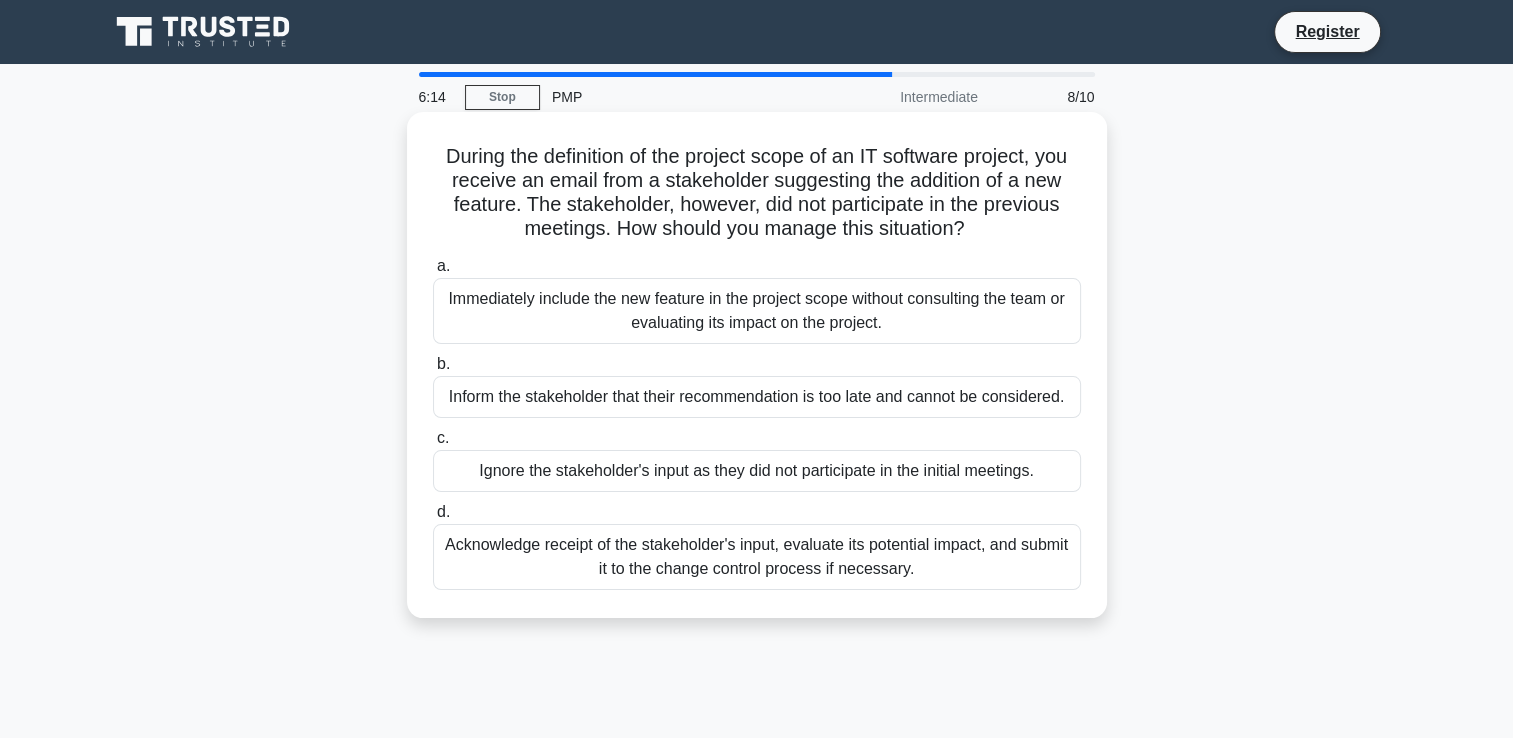 click on "Acknowledge receipt of the stakeholder's input, evaluate its potential impact, and submit it to the change control process if necessary." at bounding box center [757, 557] 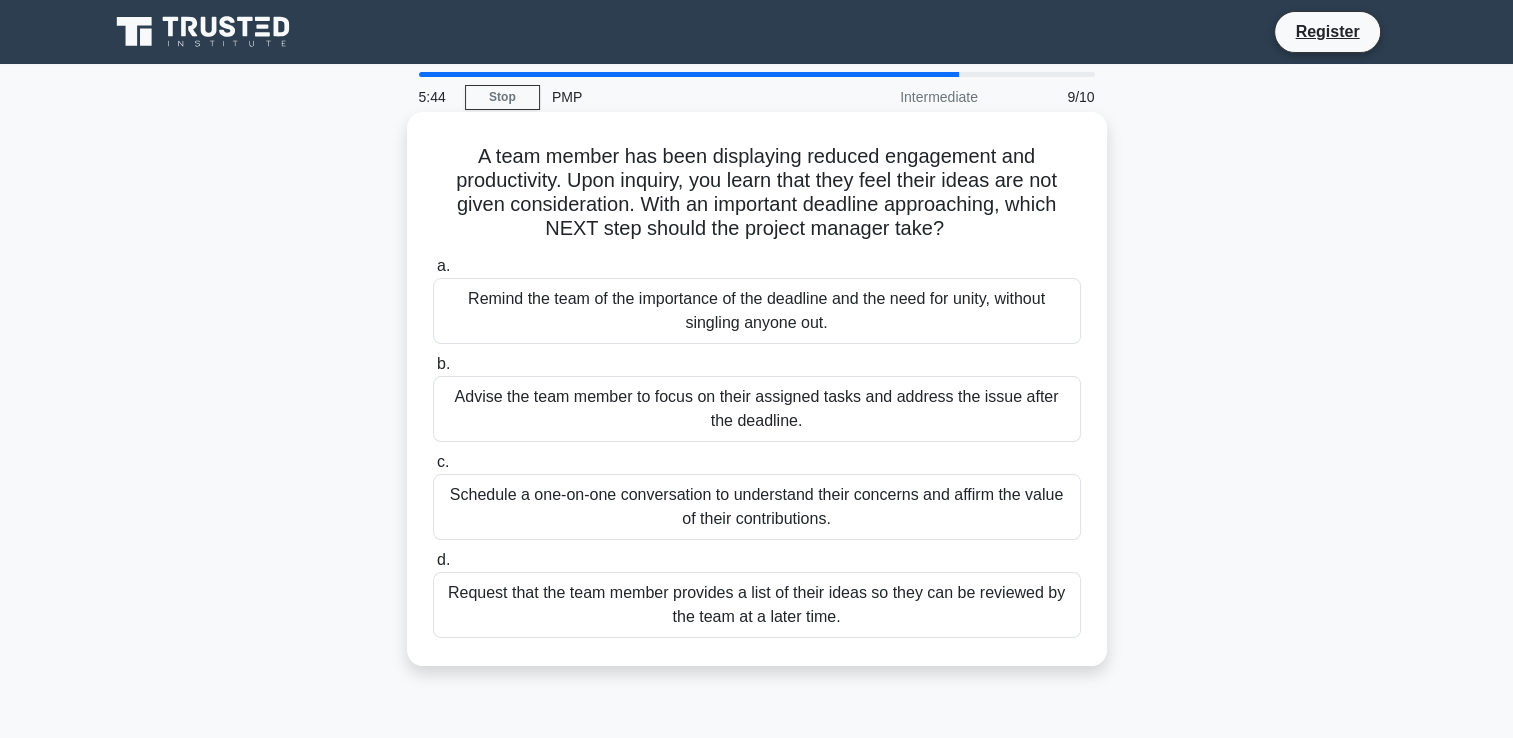 click on "Schedule a one-on-one conversation to understand their concerns and affirm the value of their contributions." at bounding box center (757, 507) 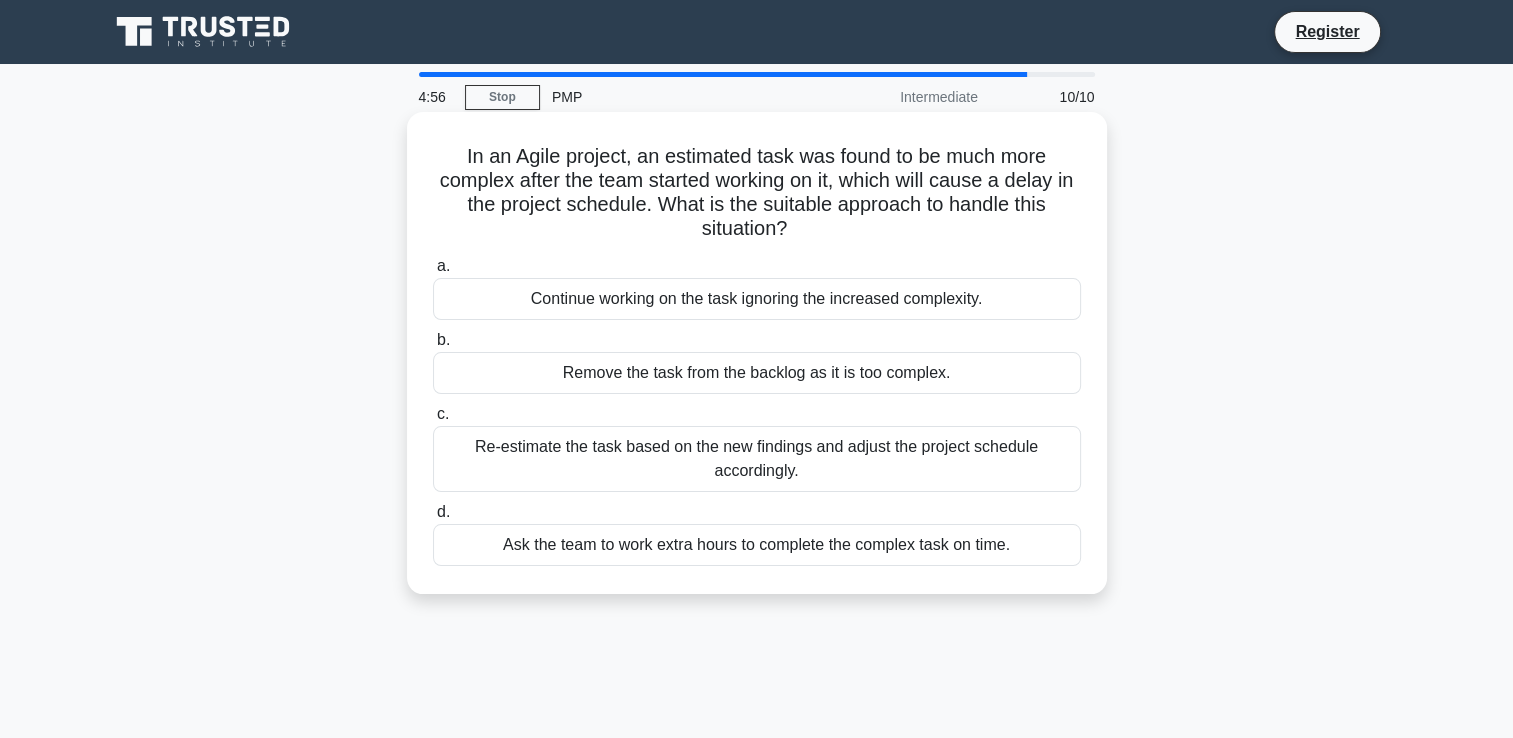 click on "Ask the team to work extra hours to complete the complex task on time." at bounding box center [757, 545] 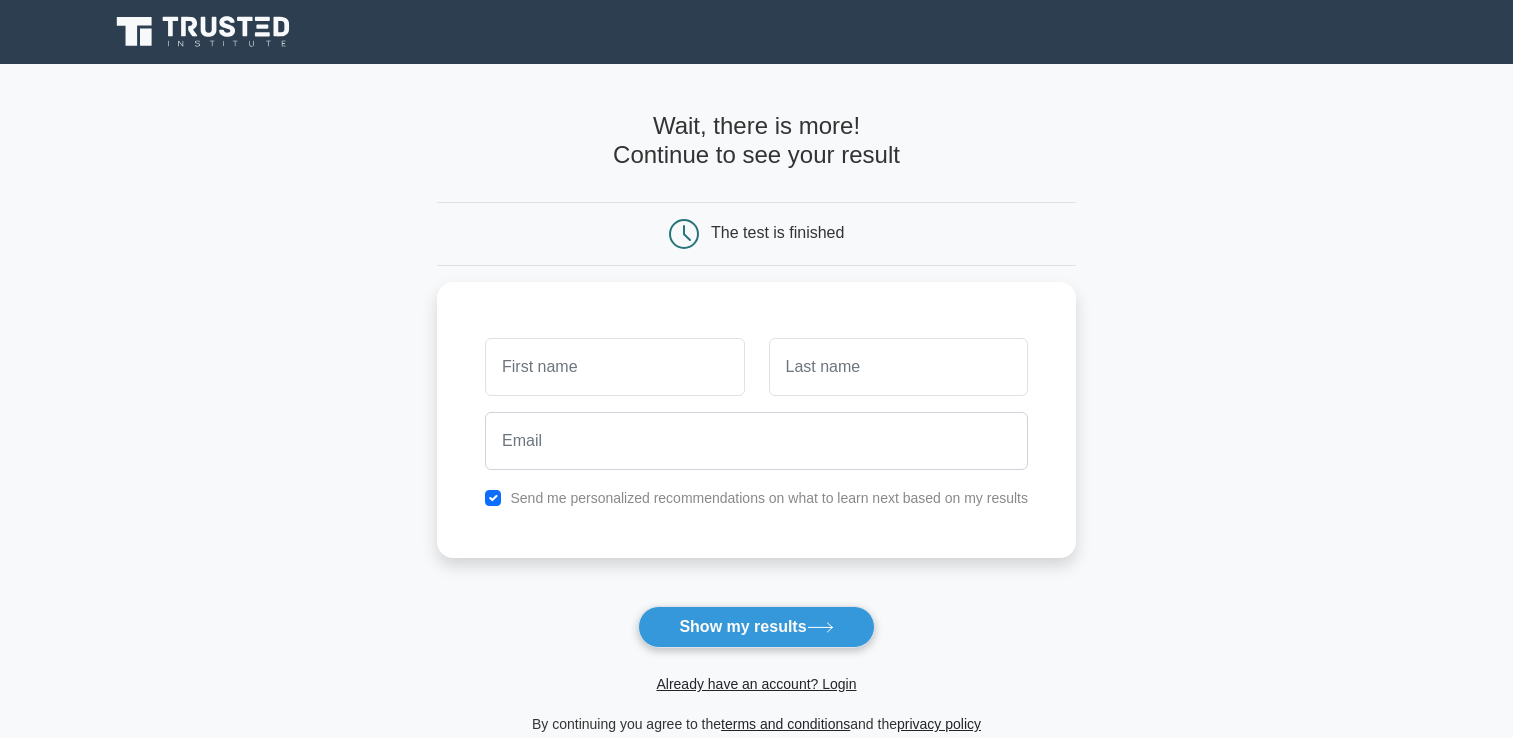 scroll, scrollTop: 0, scrollLeft: 0, axis: both 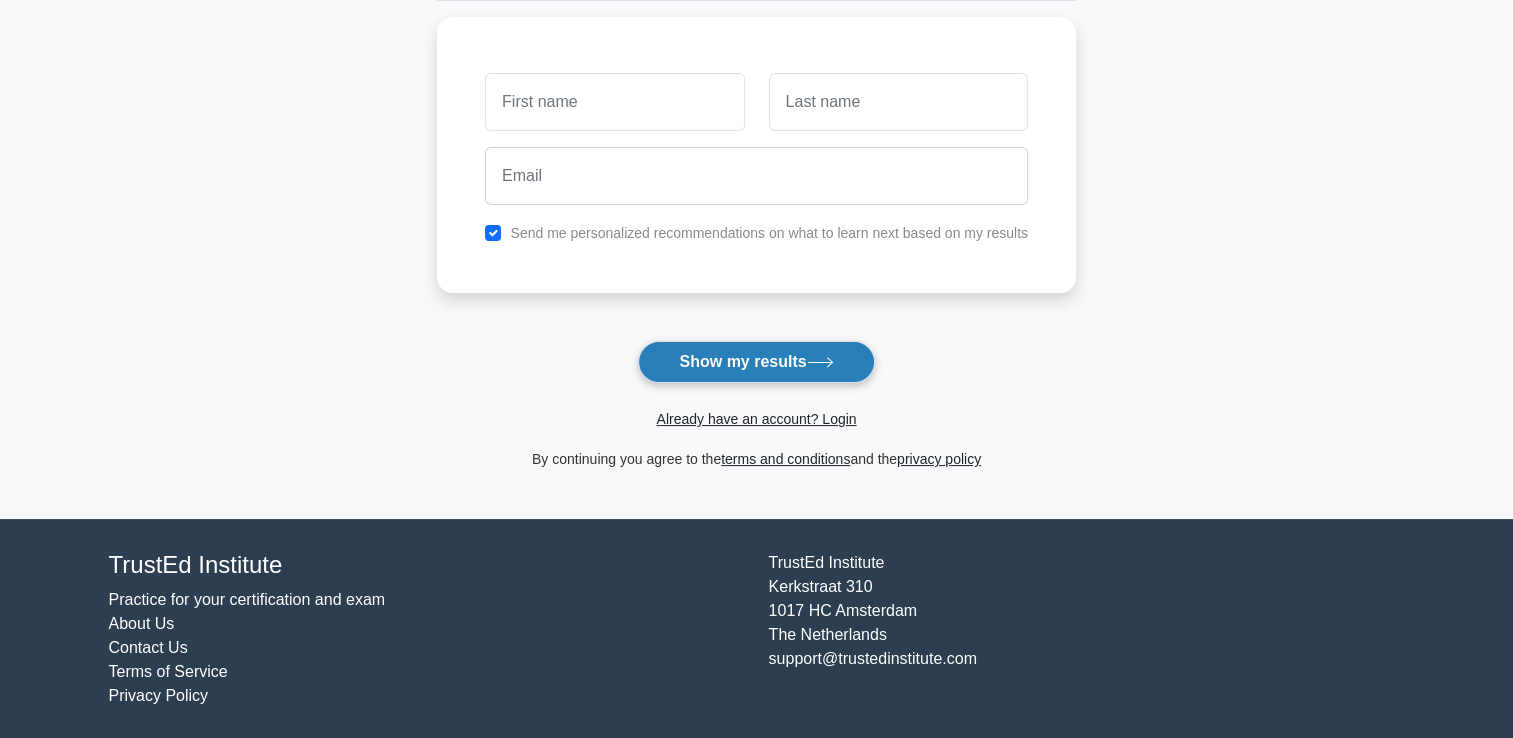 click on "Show my results" at bounding box center [756, 362] 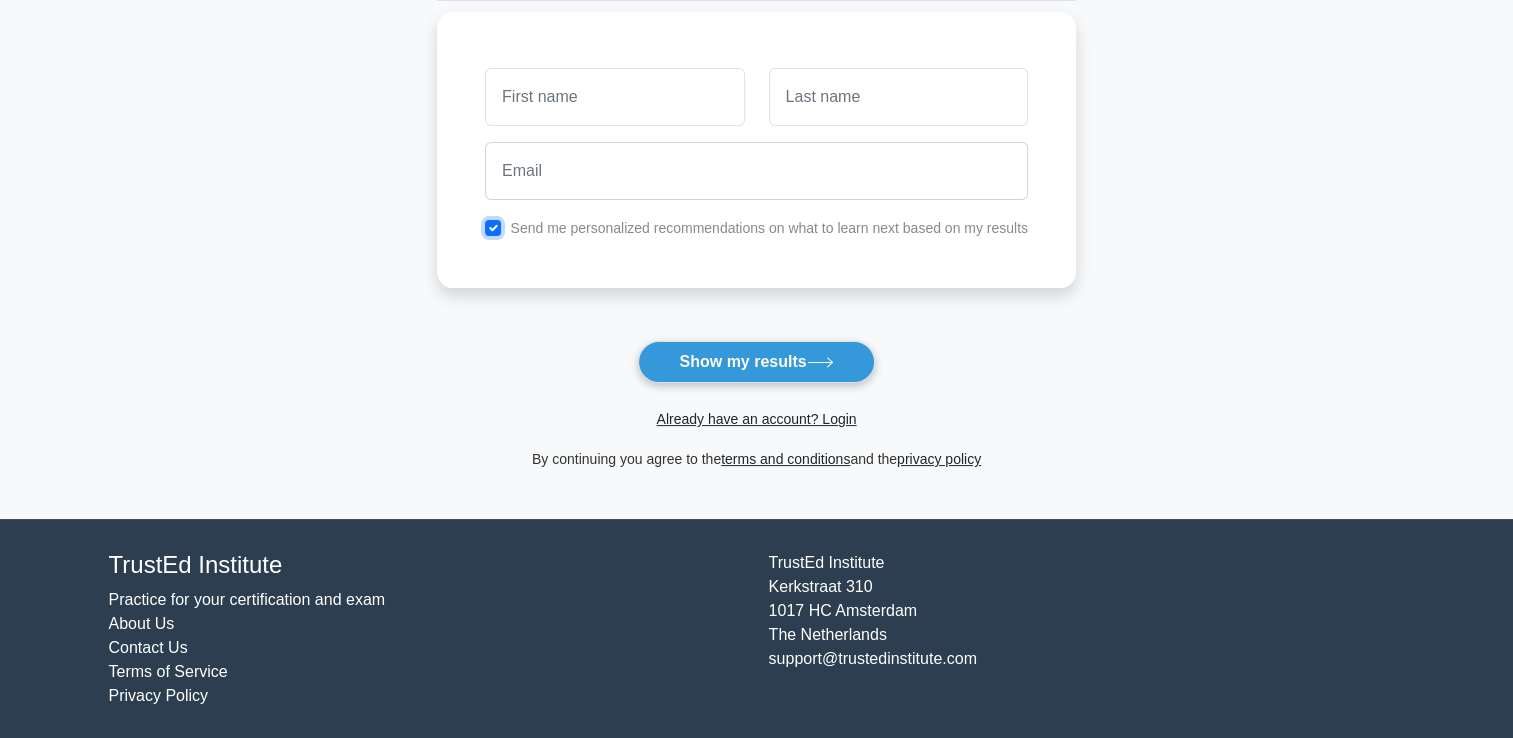 click at bounding box center (493, 228) 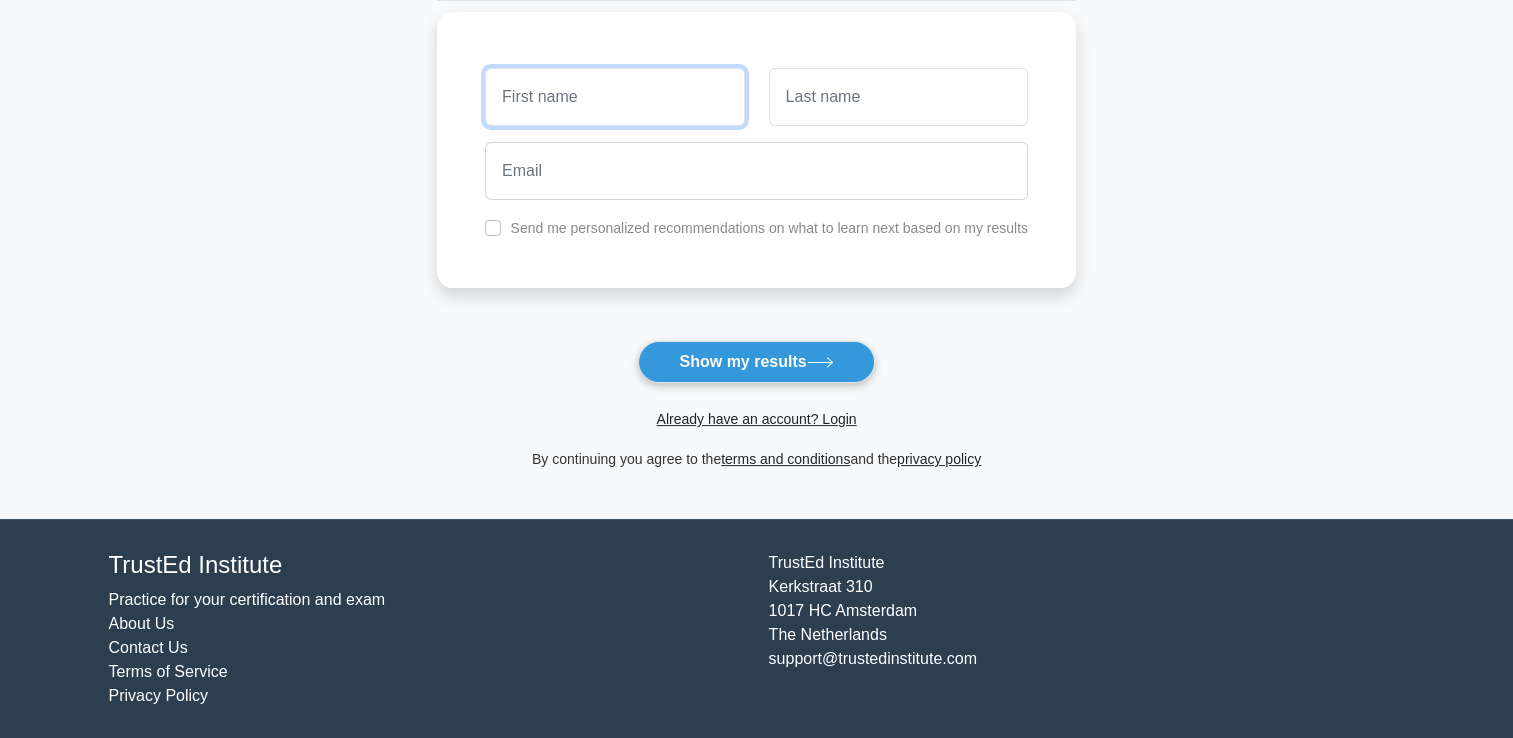click at bounding box center (614, 97) 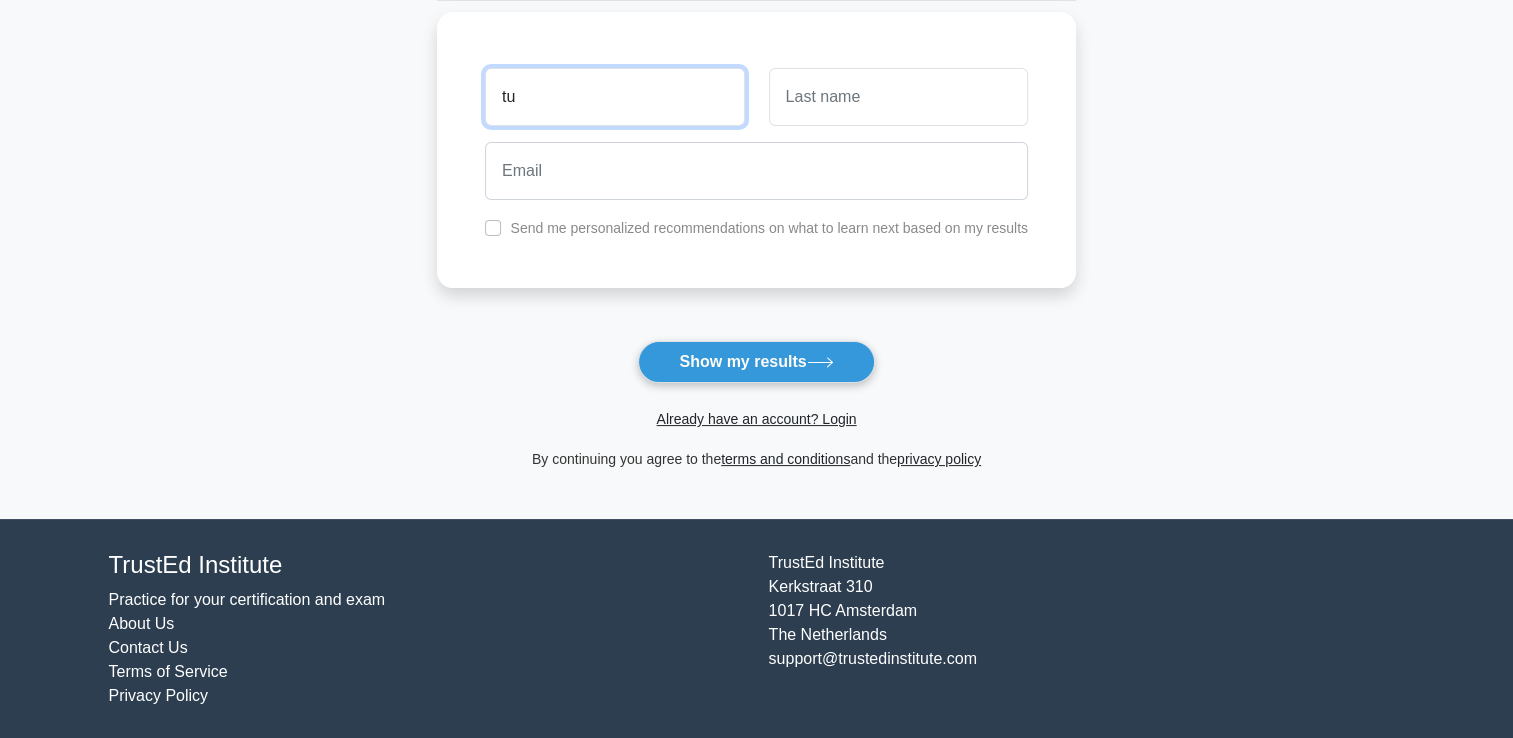 type on "t" 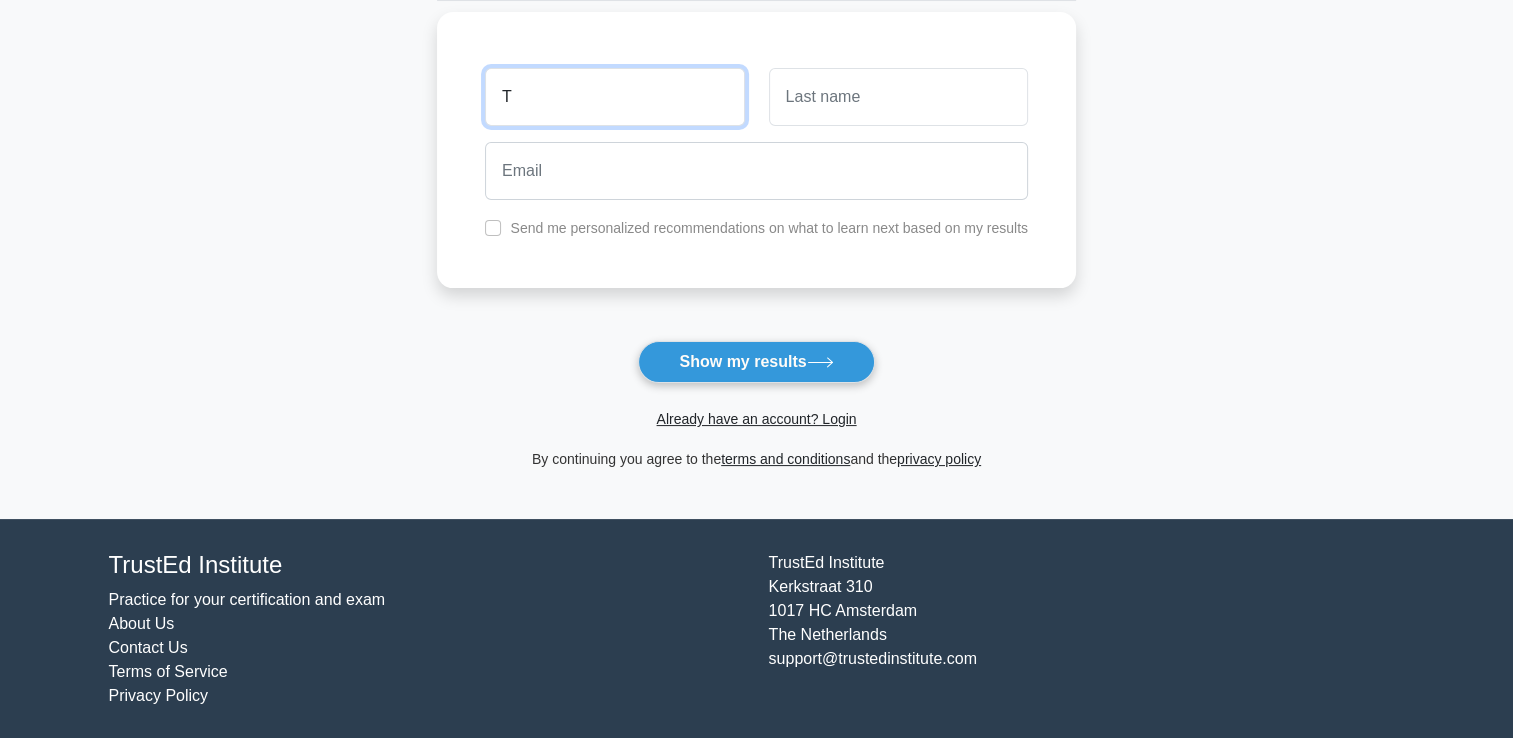 type on "T" 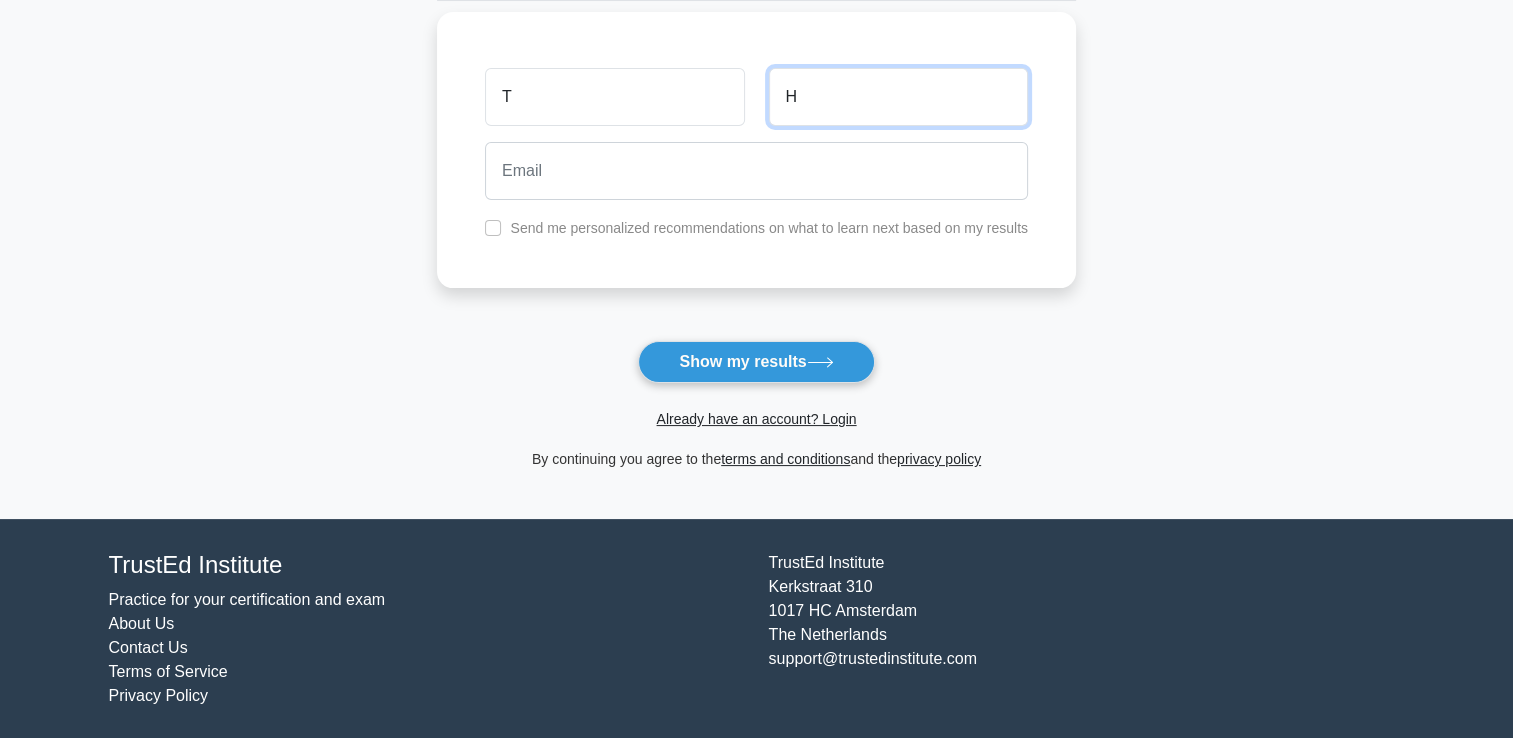 type on "H" 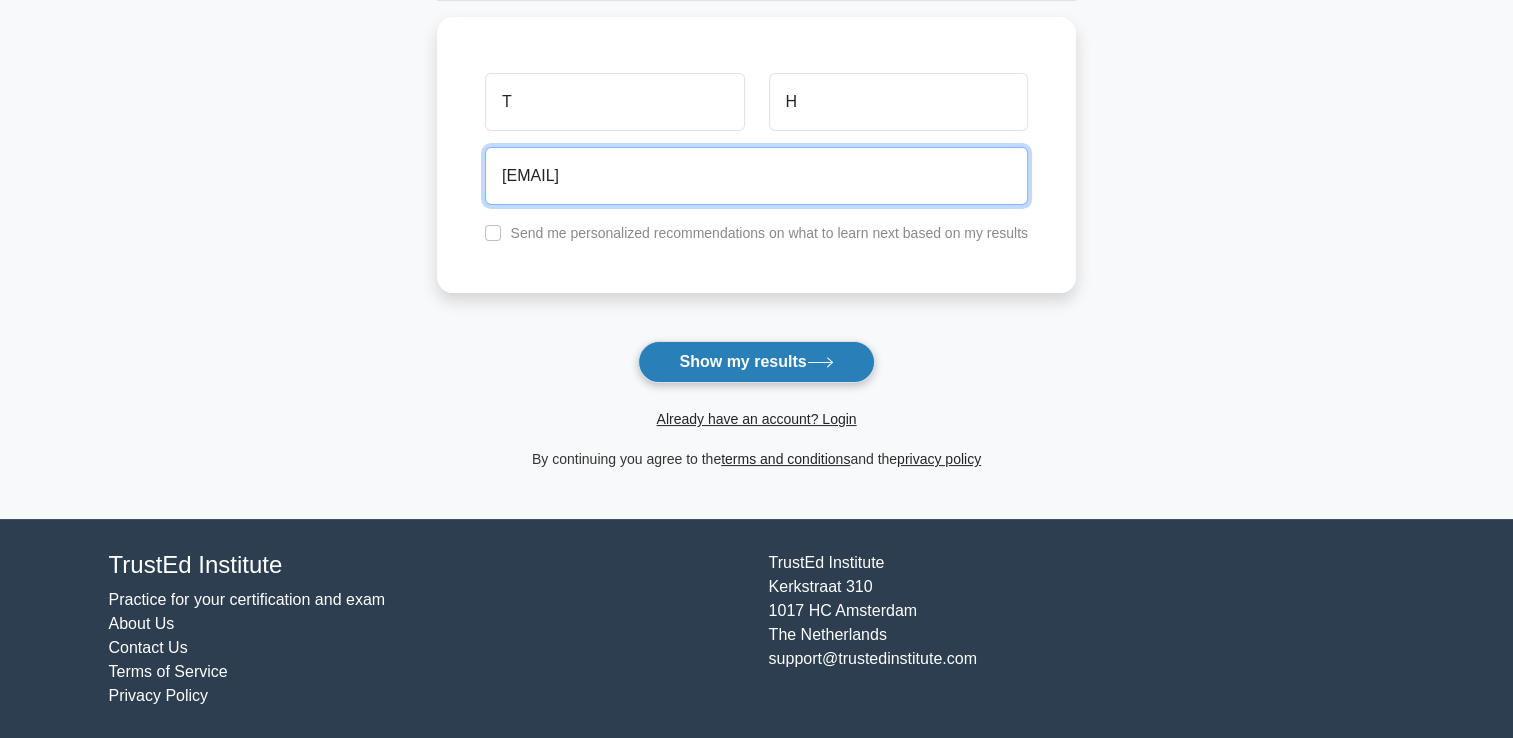 type on "[EMAIL]" 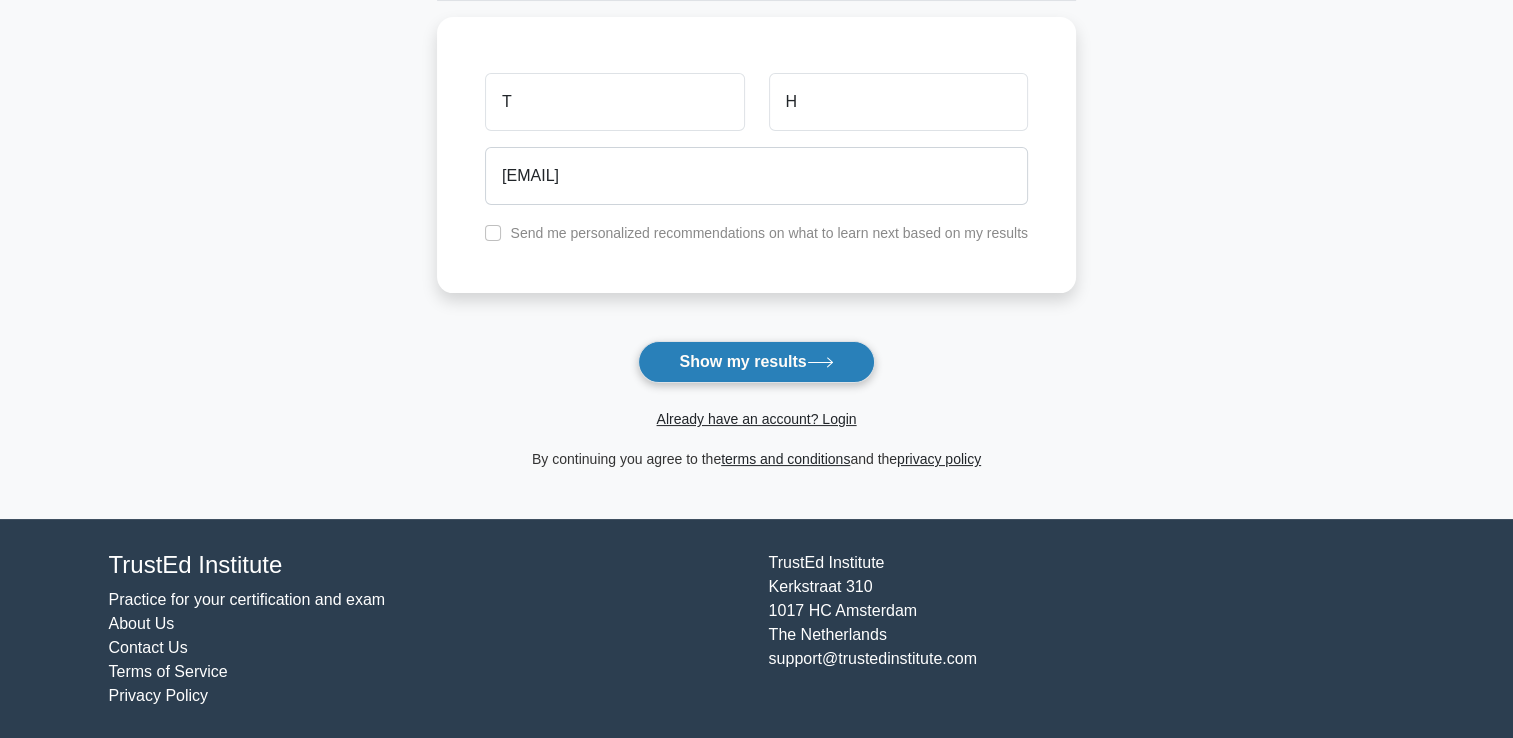 click on "Show my results" at bounding box center [756, 362] 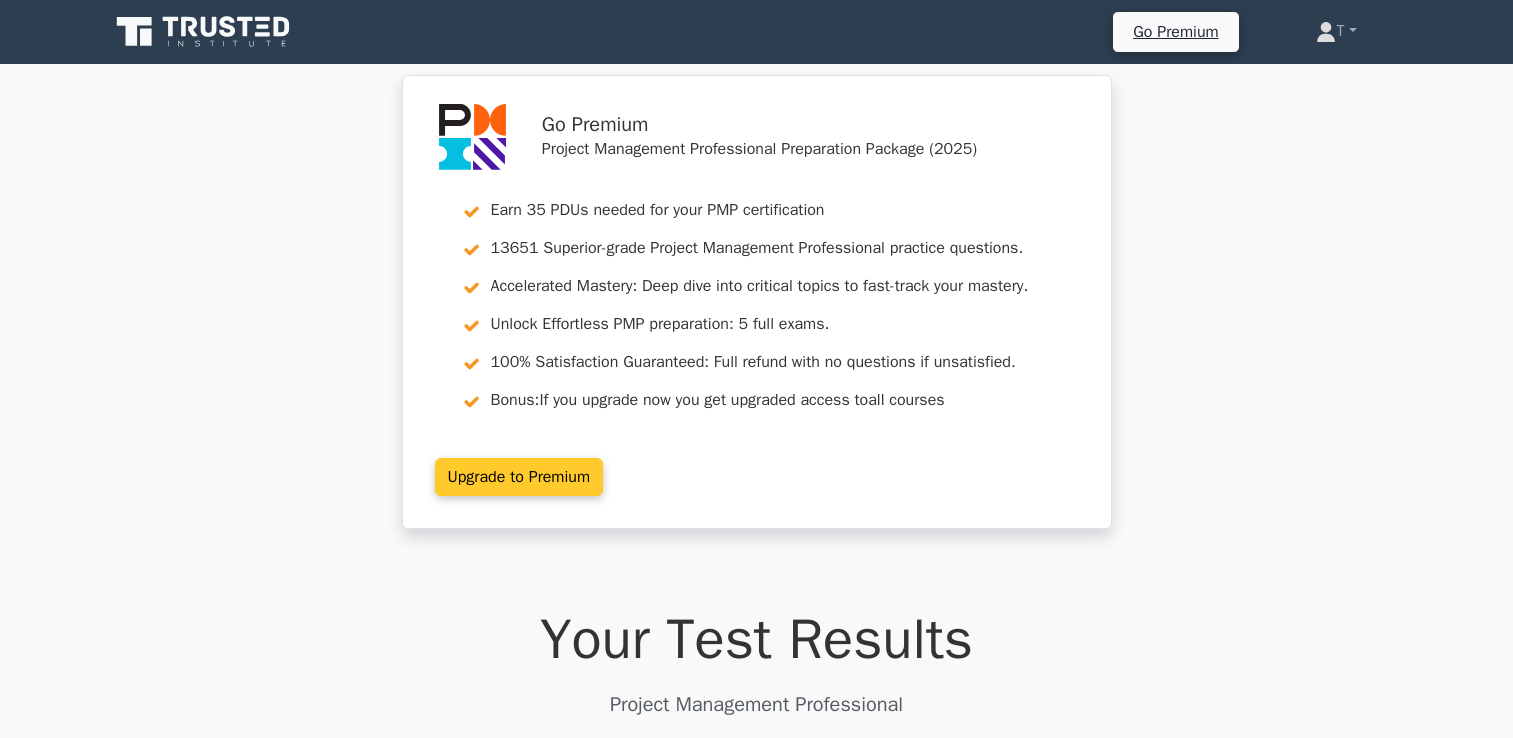 scroll, scrollTop: 0, scrollLeft: 0, axis: both 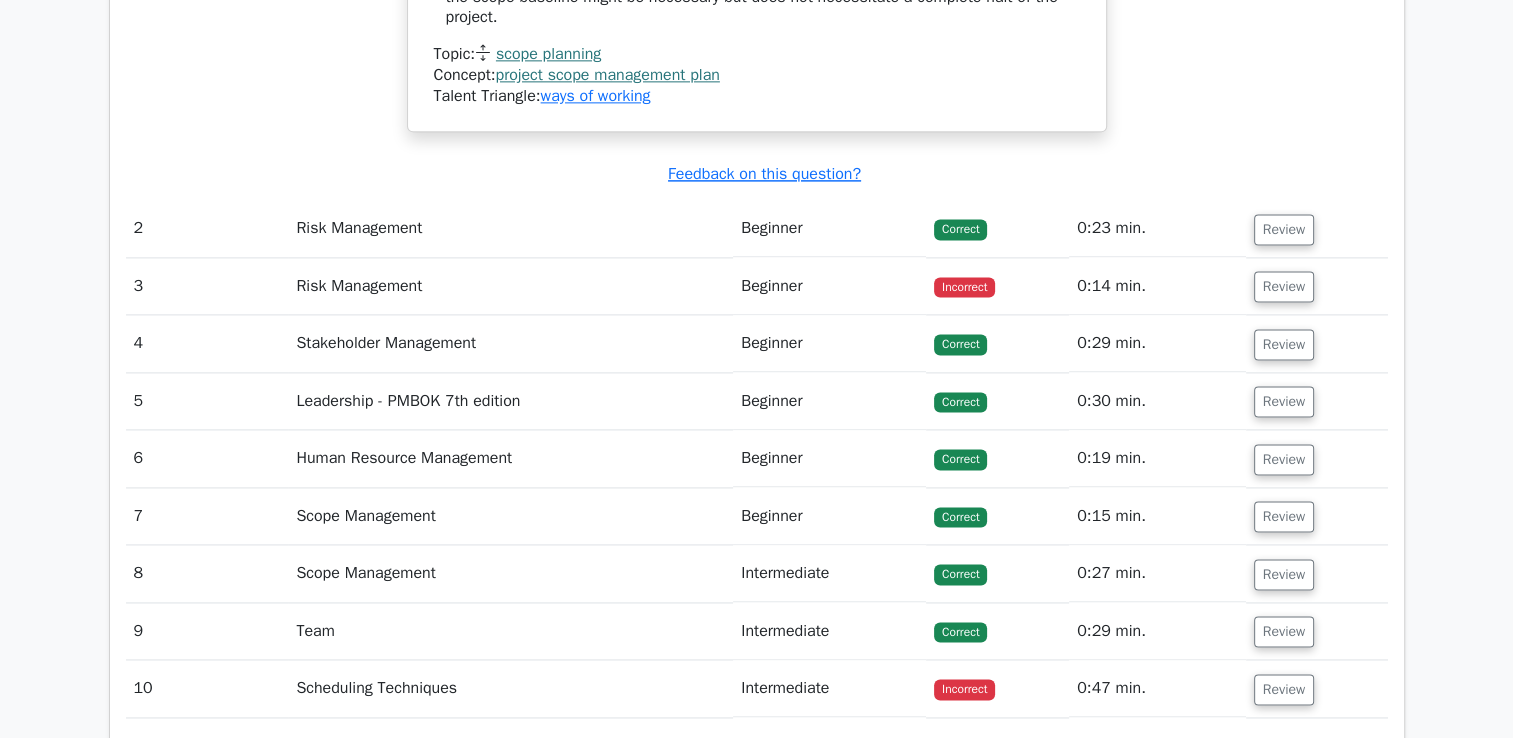 click on "Risk Management" at bounding box center (510, 286) 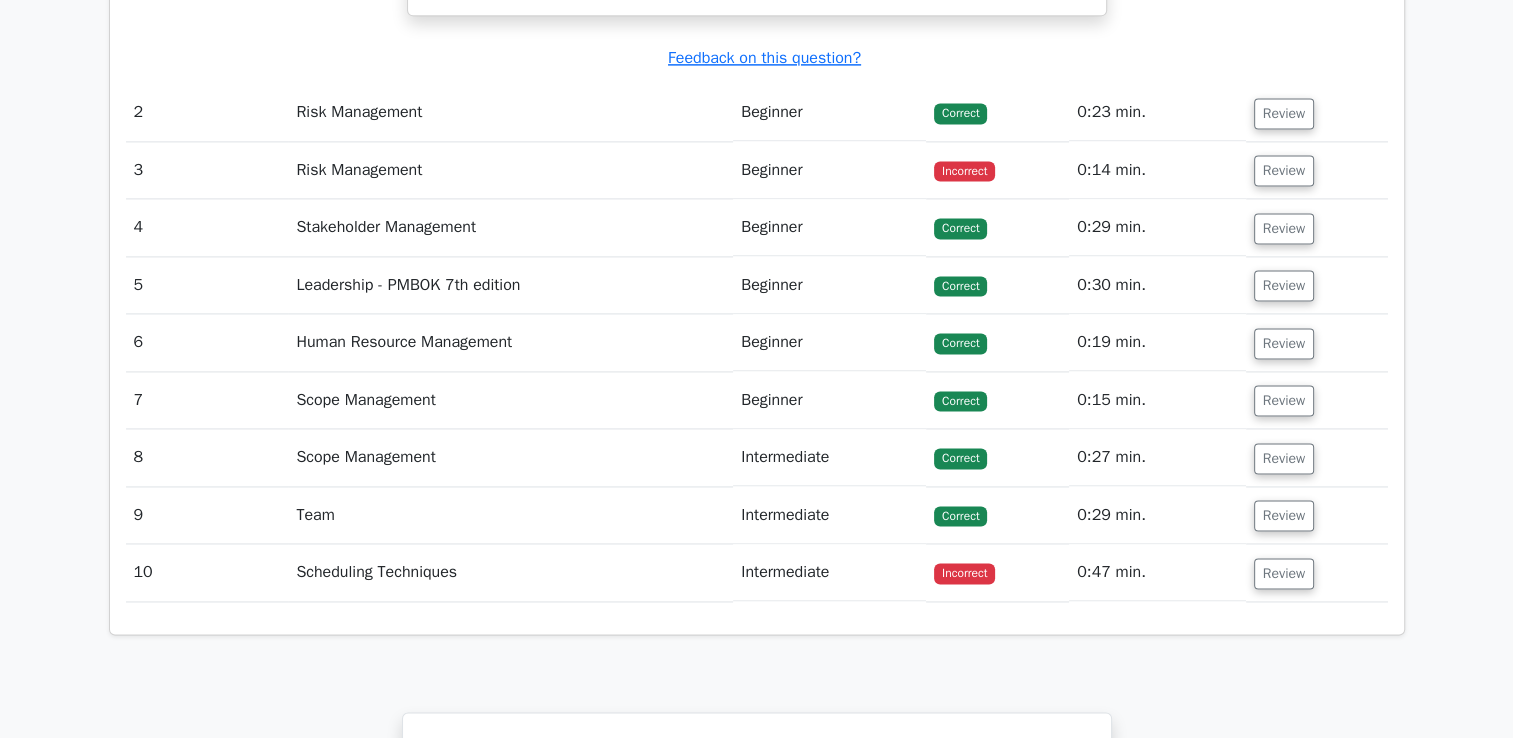 scroll, scrollTop: 2600, scrollLeft: 0, axis: vertical 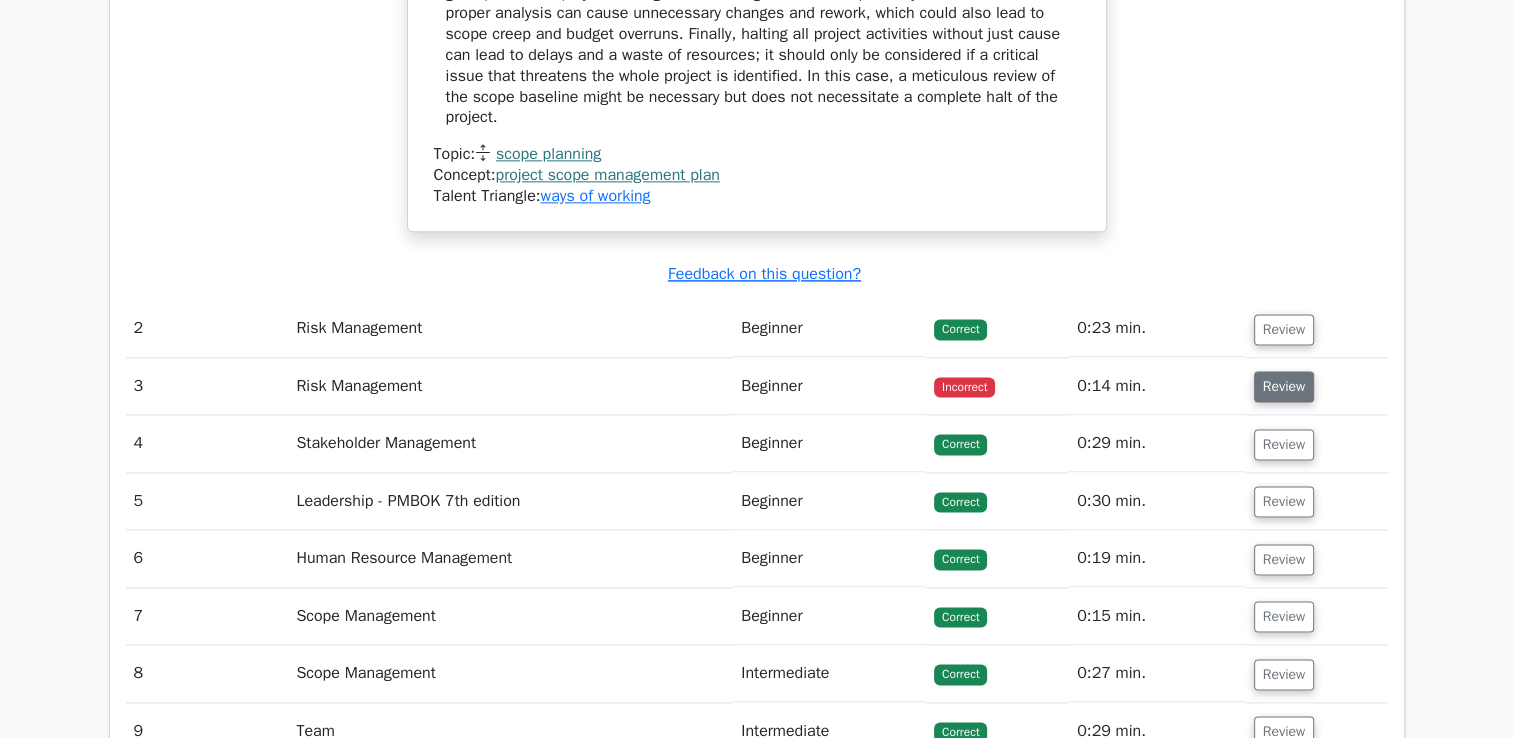 click on "Review" at bounding box center [1284, 386] 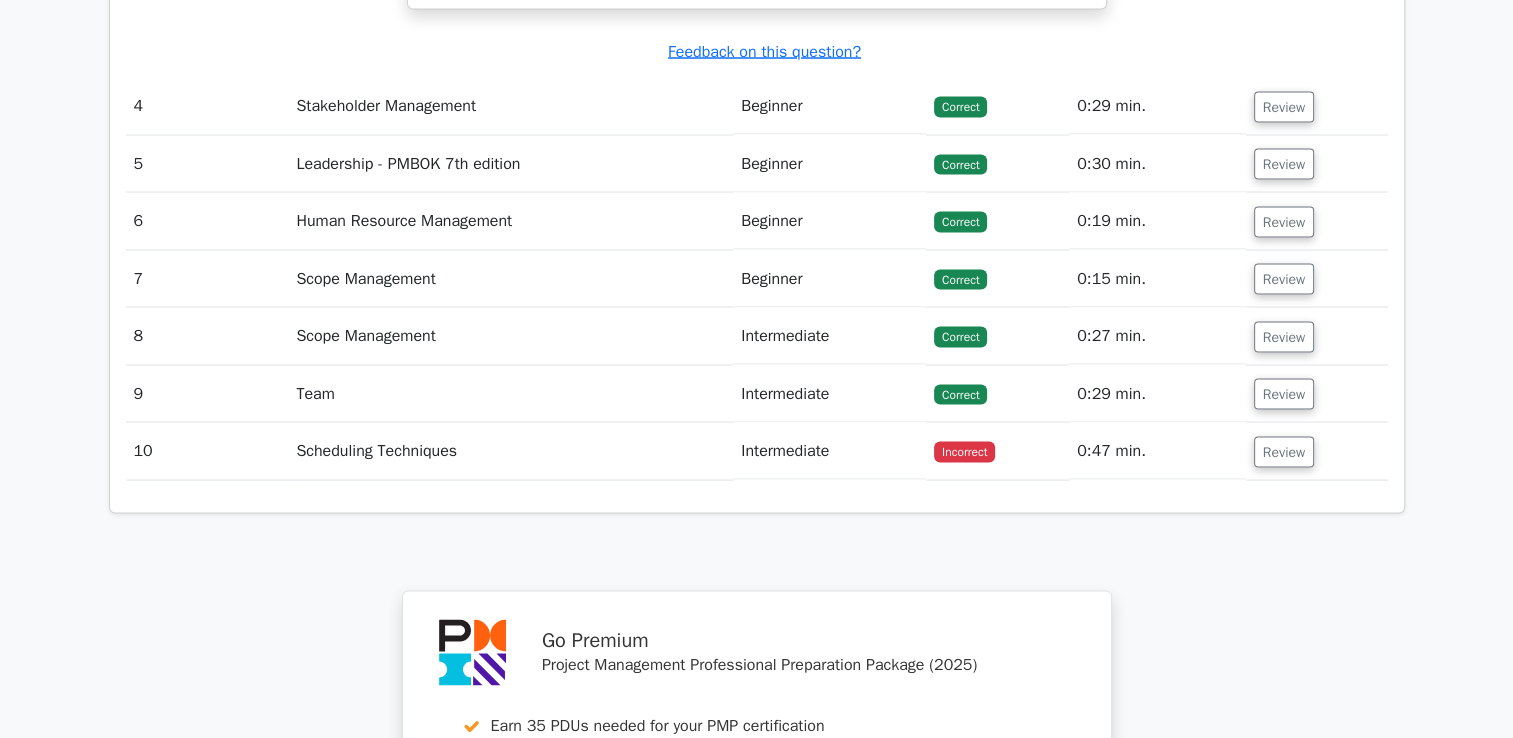scroll, scrollTop: 3700, scrollLeft: 0, axis: vertical 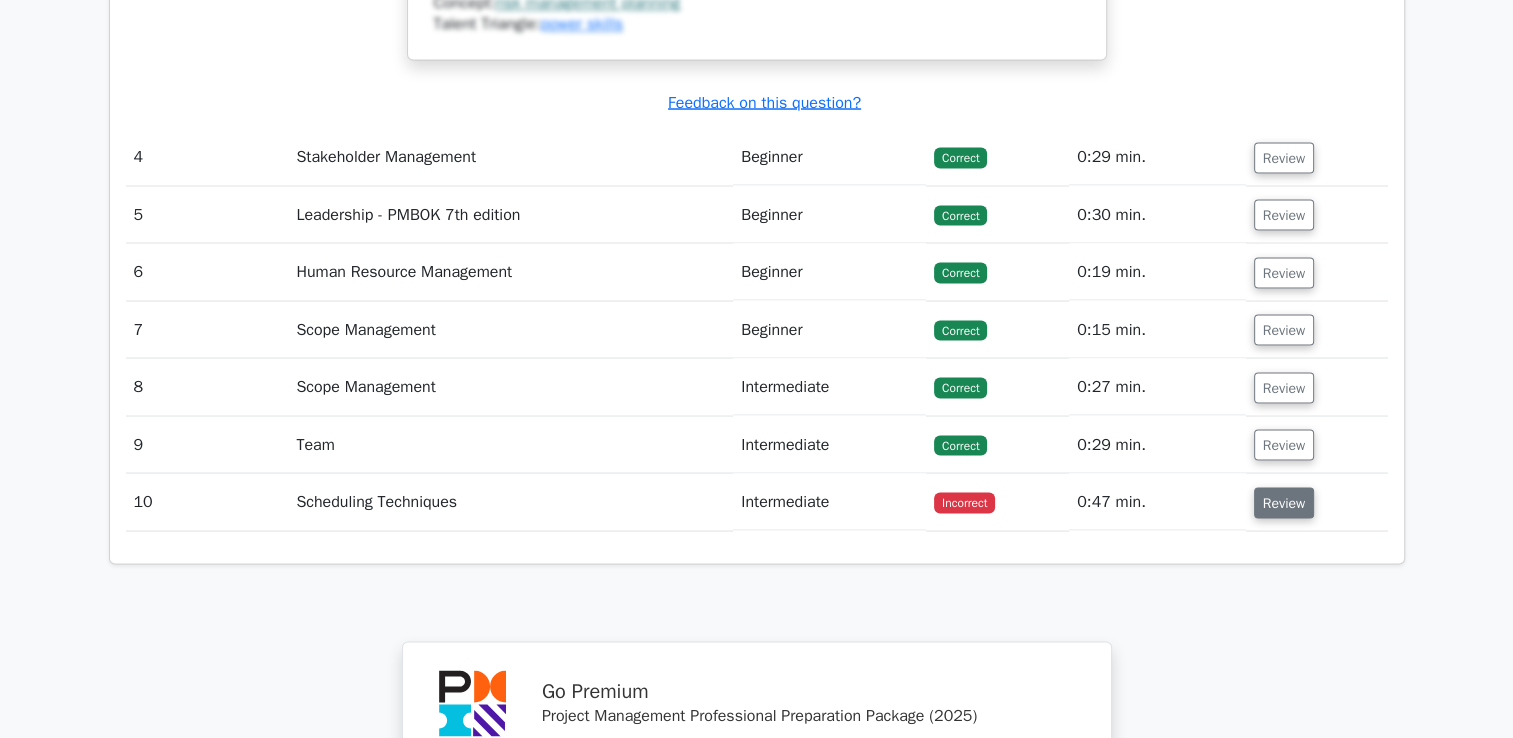 click on "Review" at bounding box center [1284, 502] 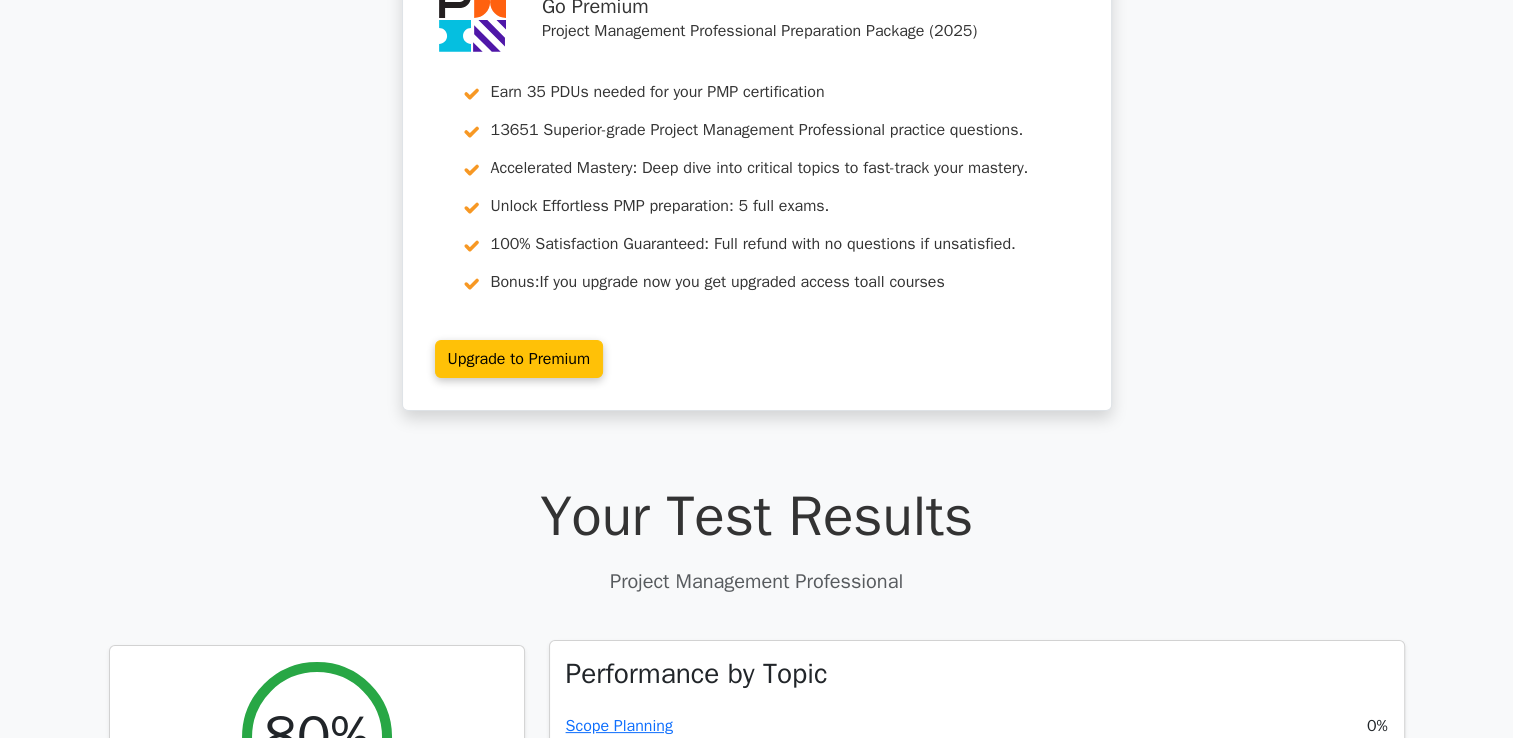 scroll, scrollTop: 0, scrollLeft: 0, axis: both 